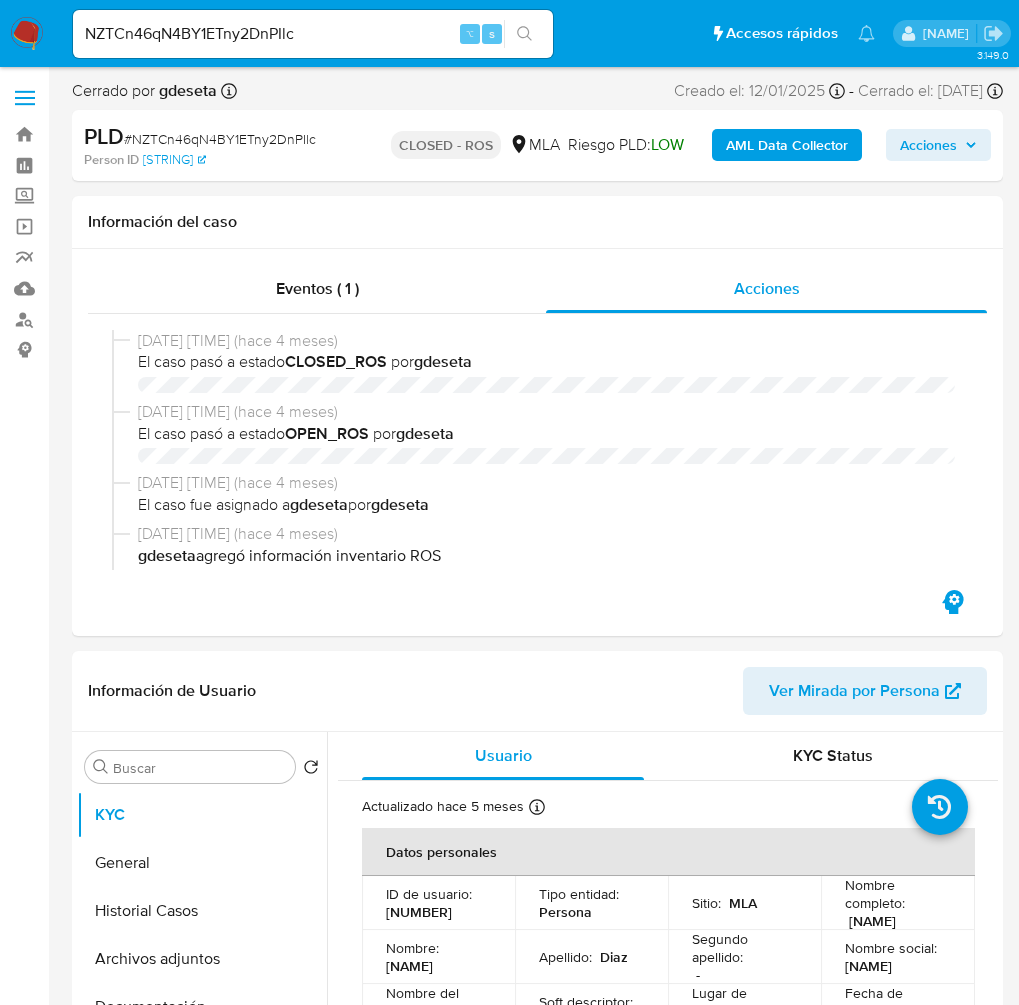 select on "10" 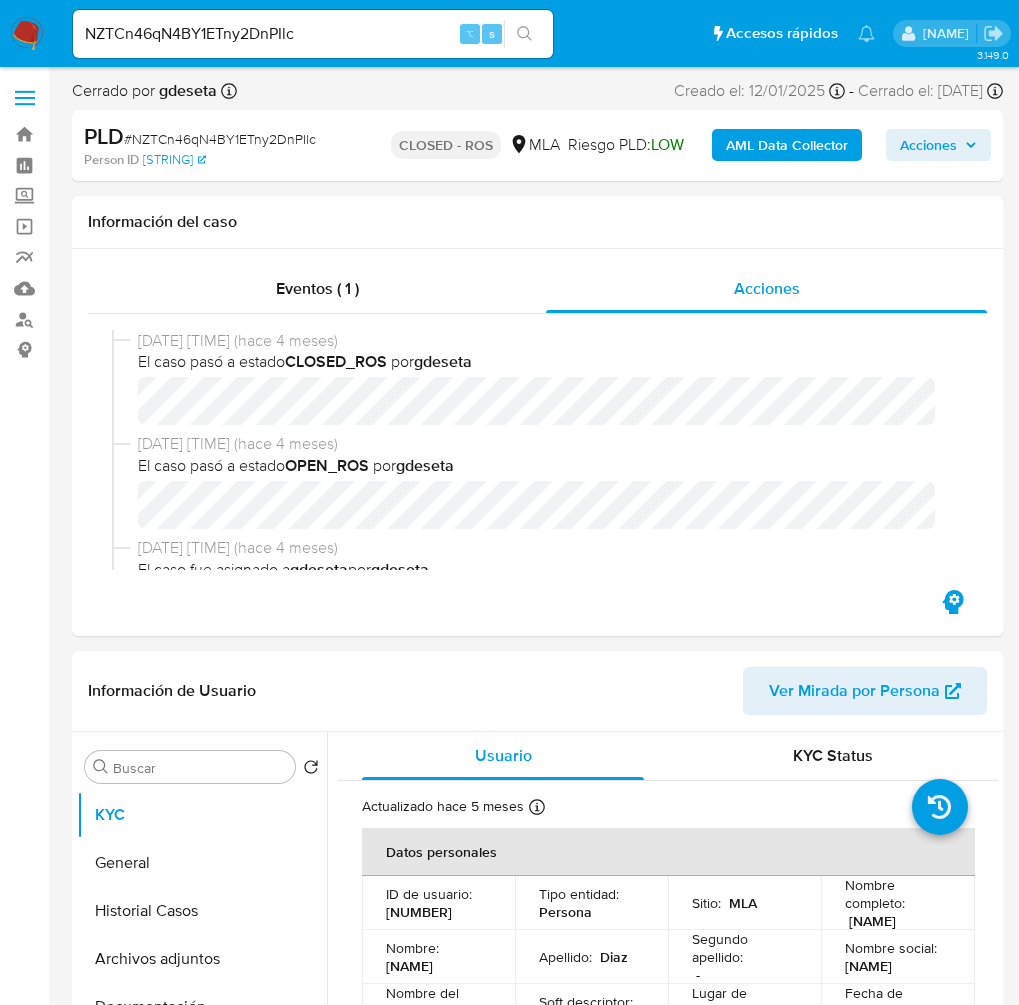 scroll, scrollTop: 0, scrollLeft: 0, axis: both 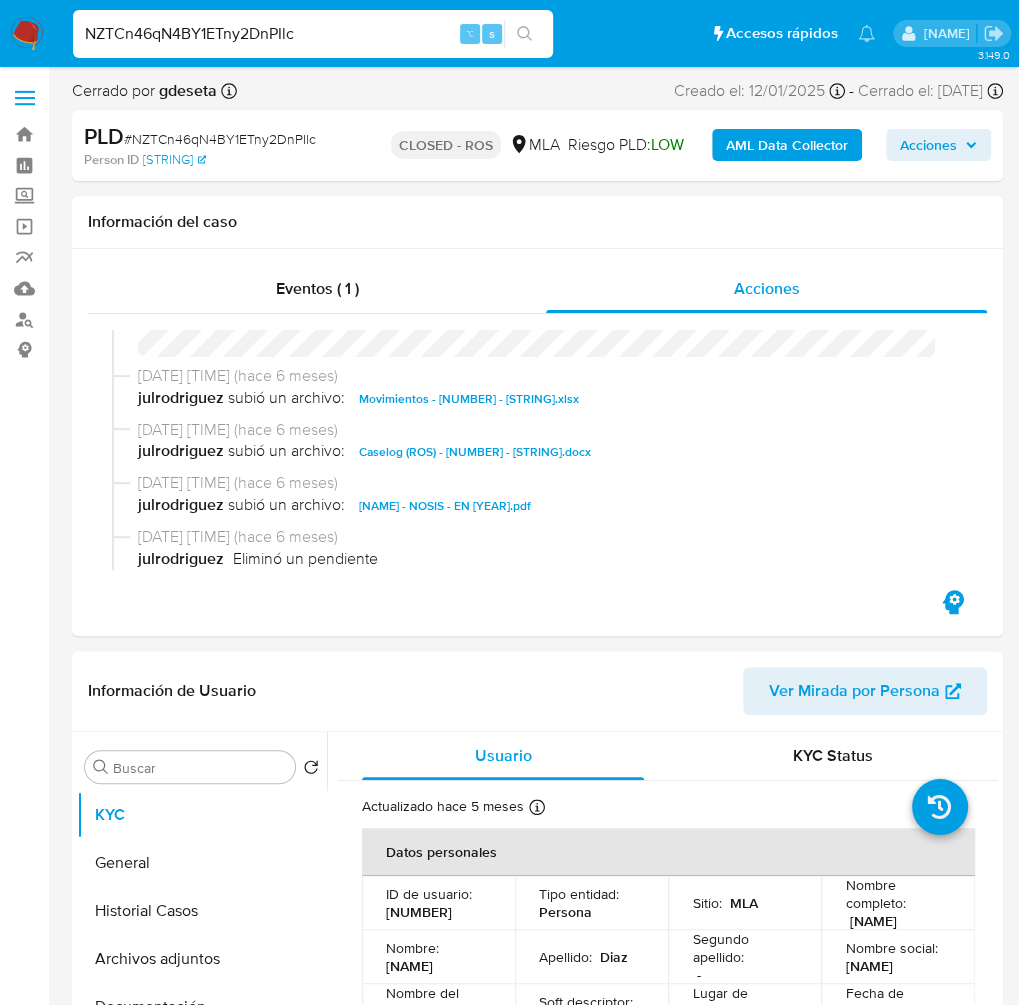 click on "NZTCn46qN4BY1ETny2DnPIlc" at bounding box center (313, 34) 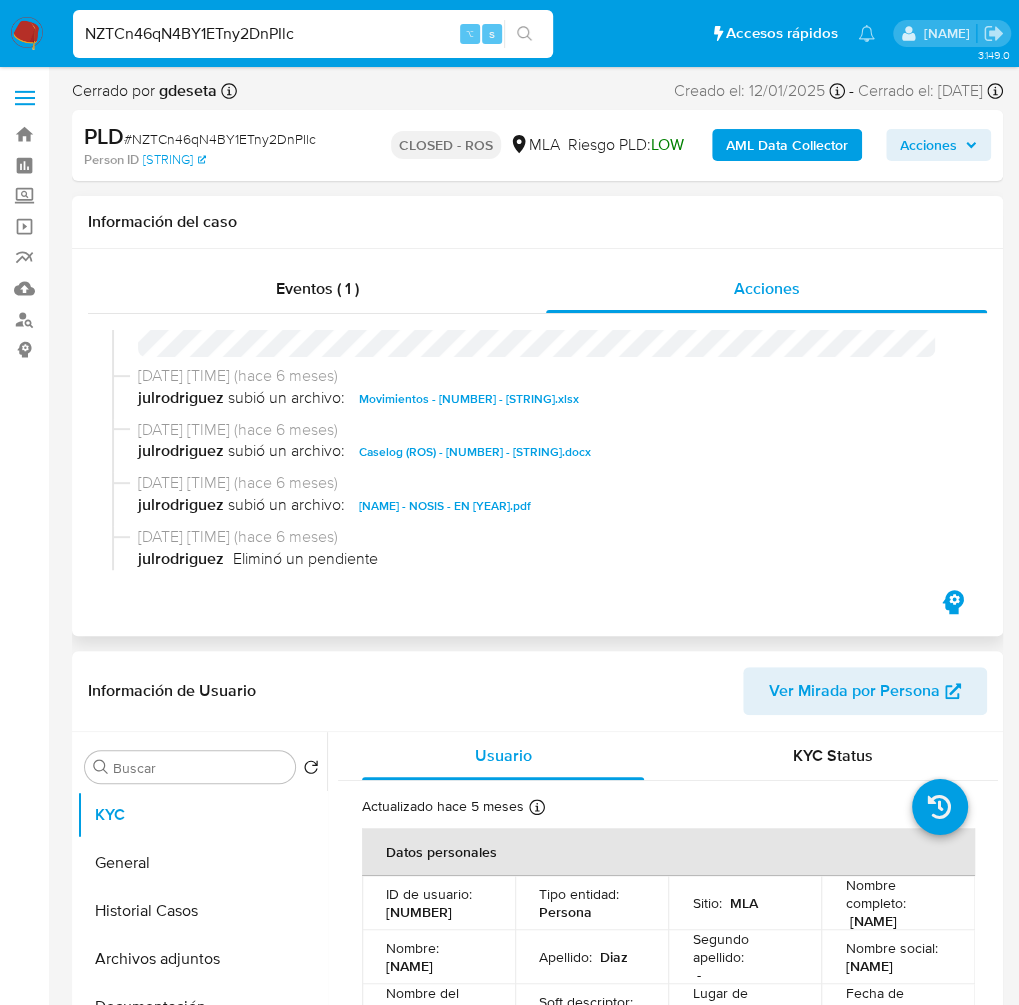 click on "Caselog (ROS) - 583816433 - NZTCn46qN4BY1ETny2DnPIlc.docx" at bounding box center [475, 452] 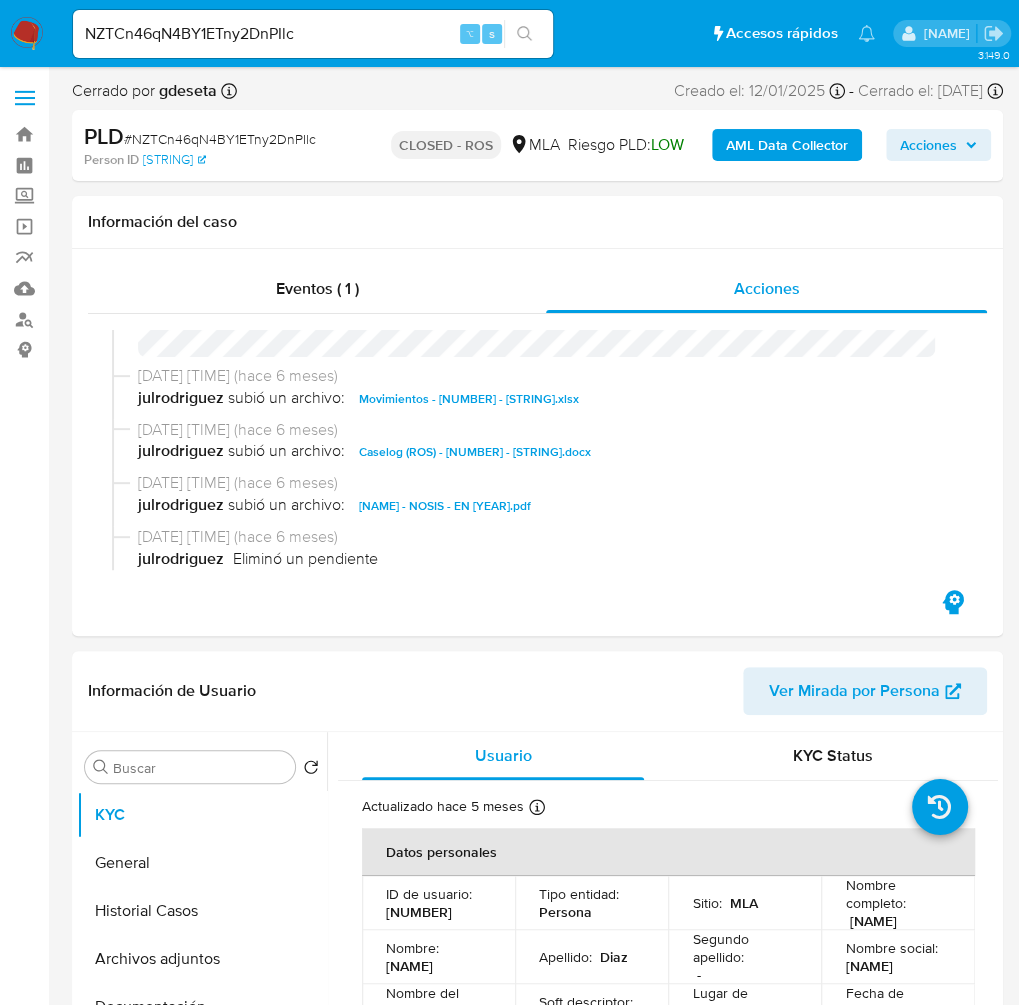 click on "NZTCn46qN4BY1ETny2DnPIlc" at bounding box center (313, 34) 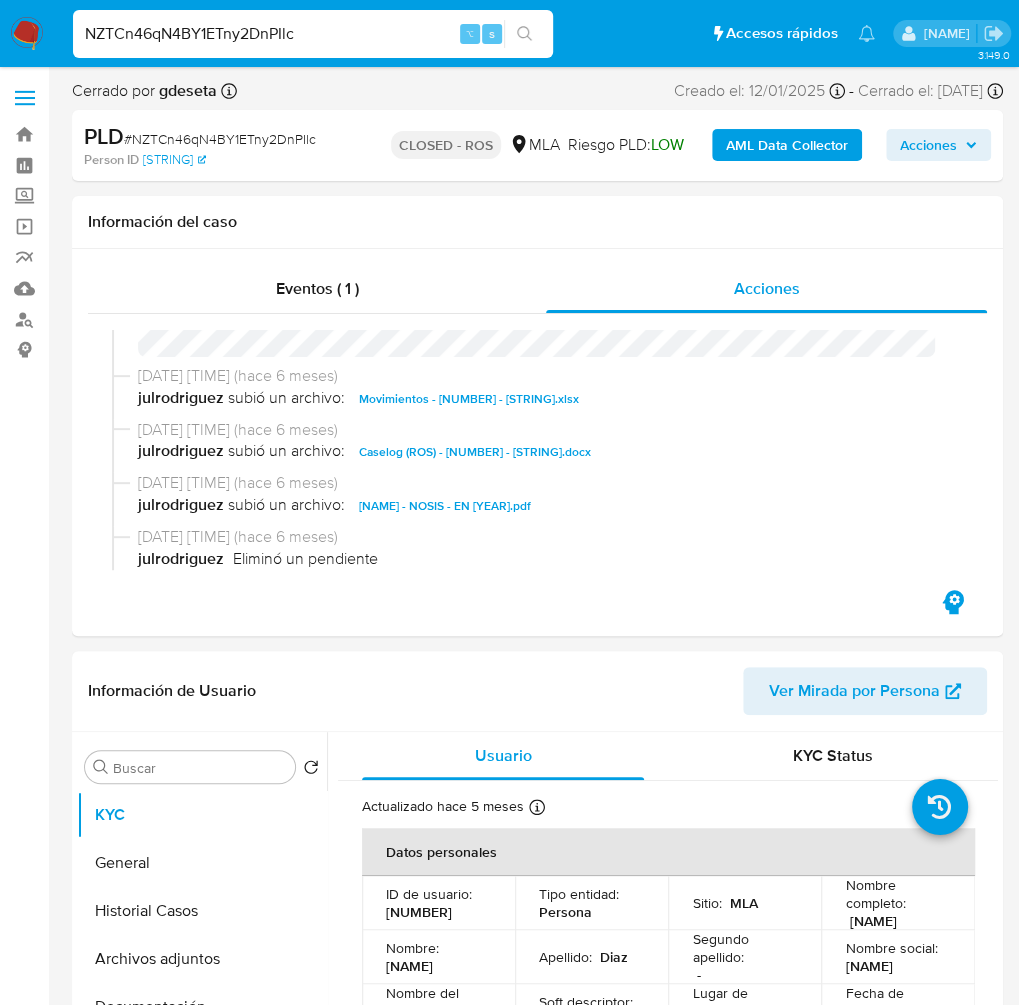 click on "NZTCn46qN4BY1ETny2DnPIlc" at bounding box center [313, 34] 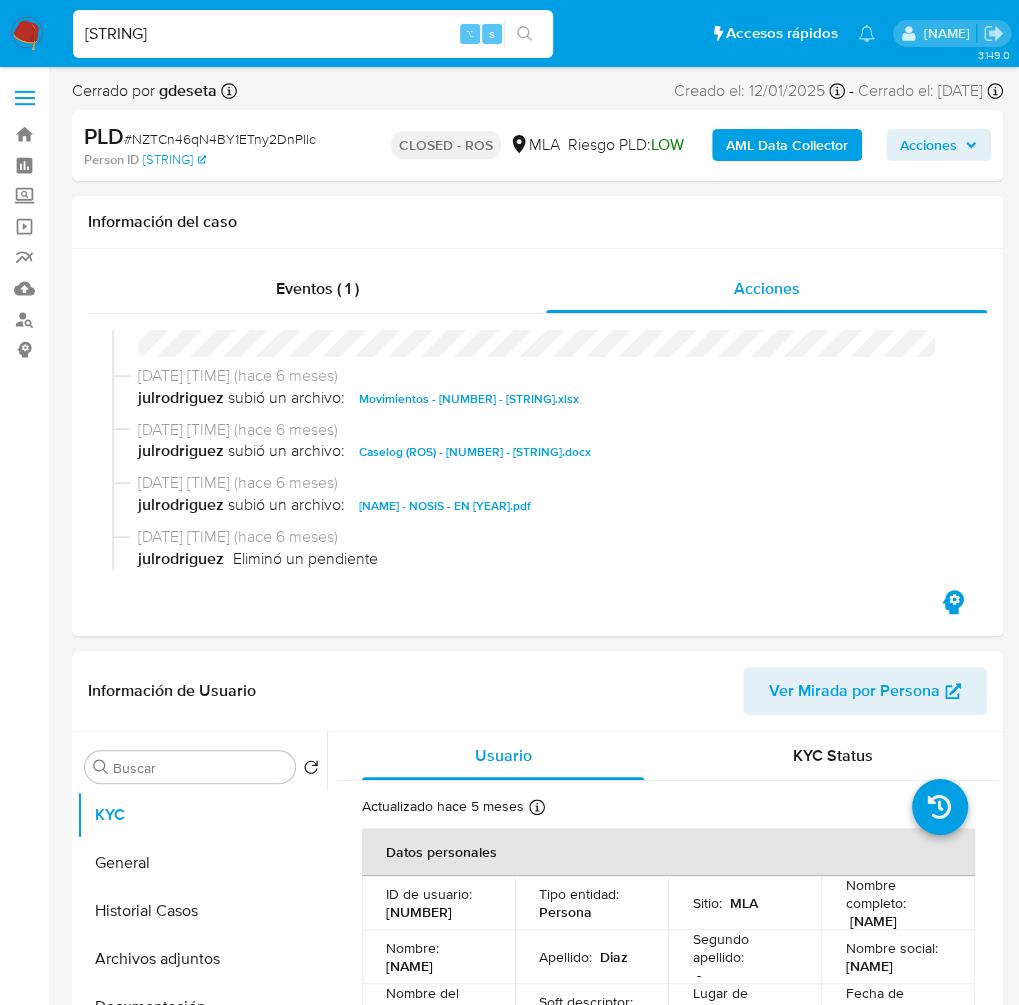 type on "ZvzWNdrcnRRM0NEhazzSXRHk" 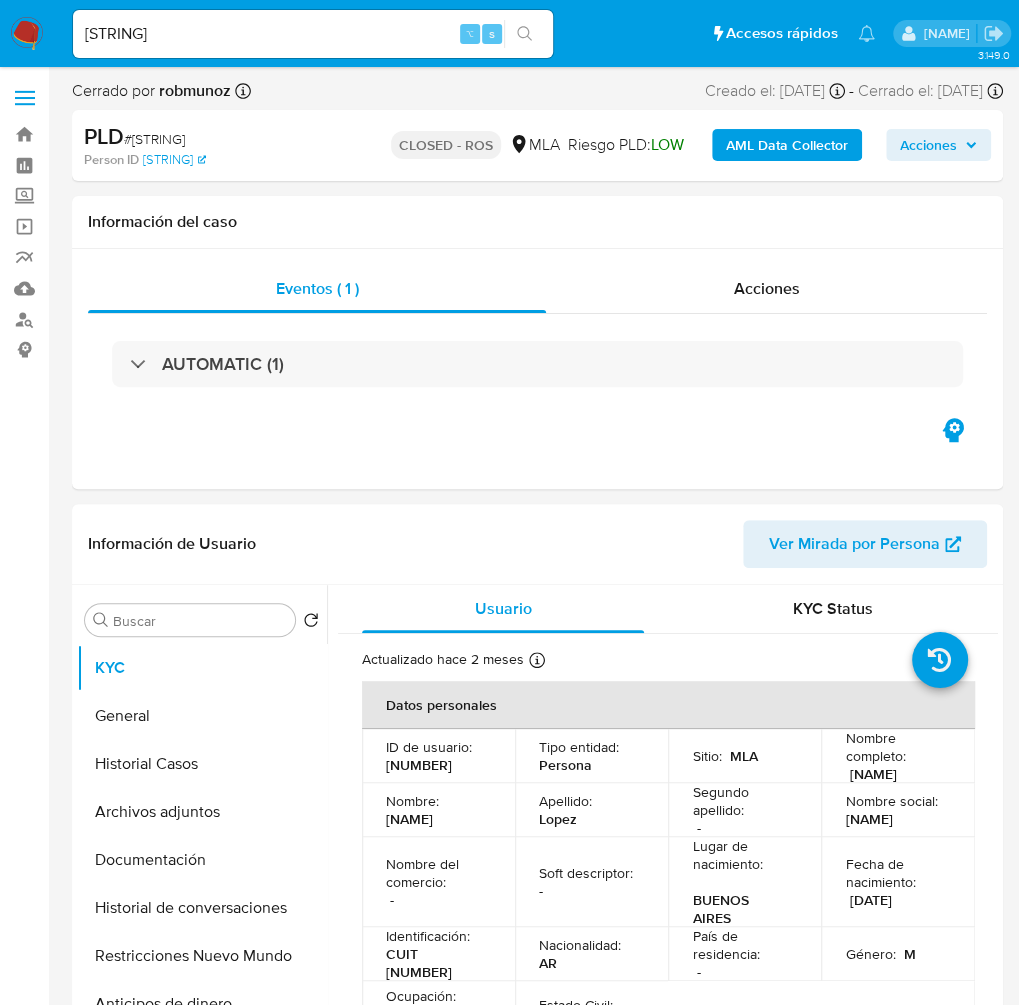 select on "10" 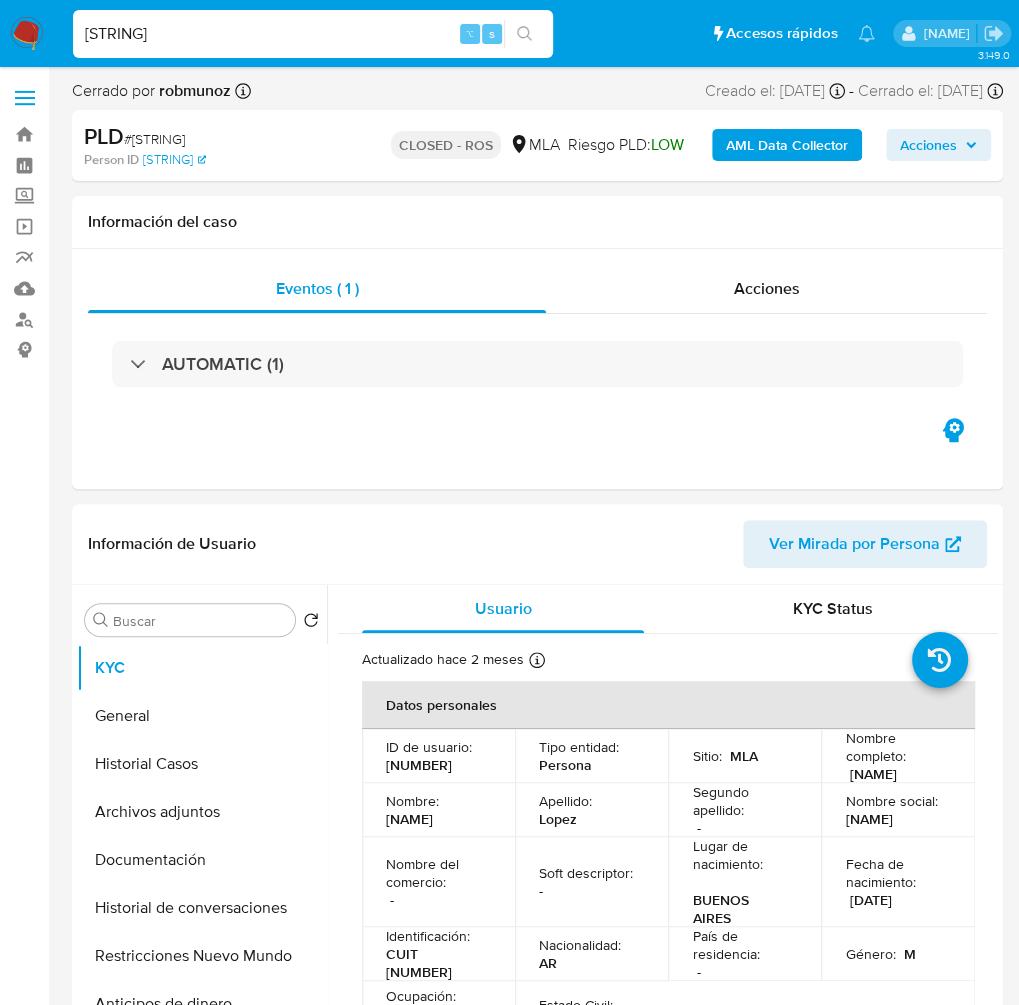 click on "ZvzWNdrcnRRM0NEhazzSXRHk" at bounding box center (313, 34) 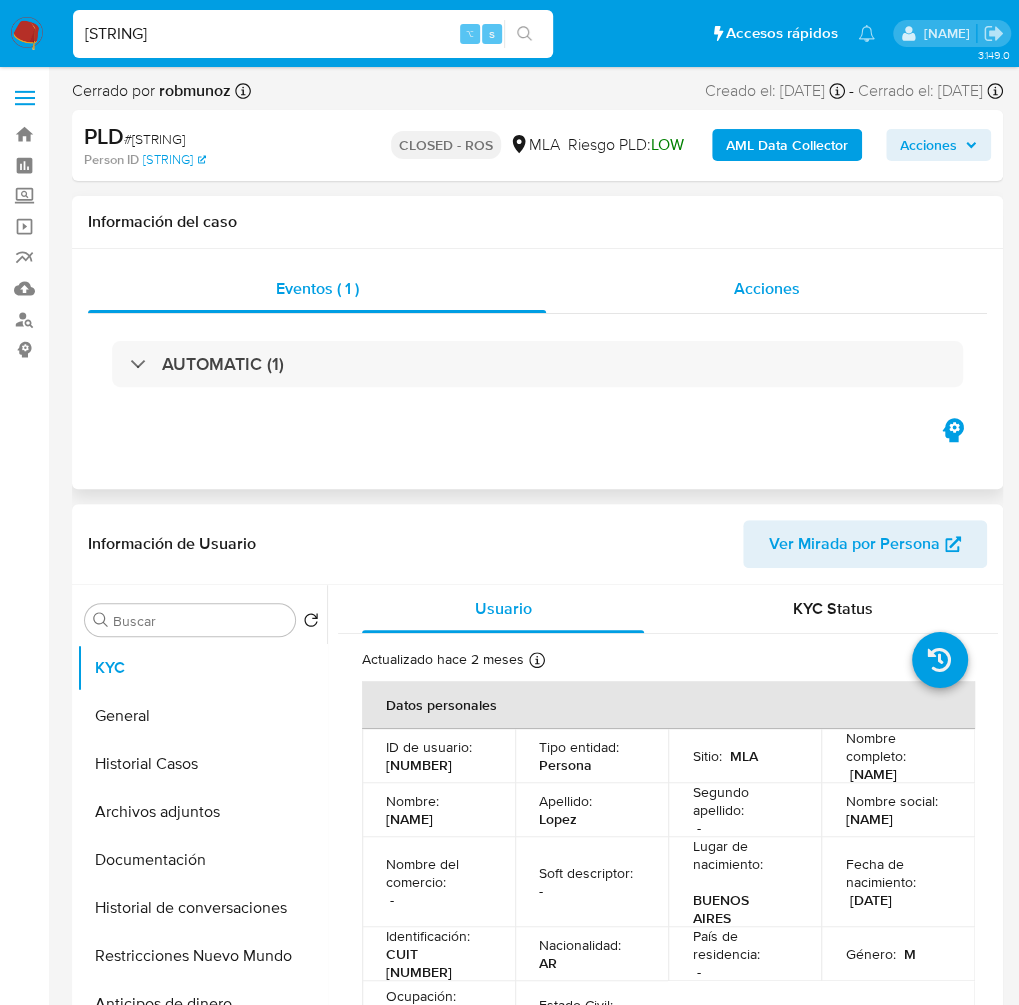 click on "Acciones" at bounding box center (767, 288) 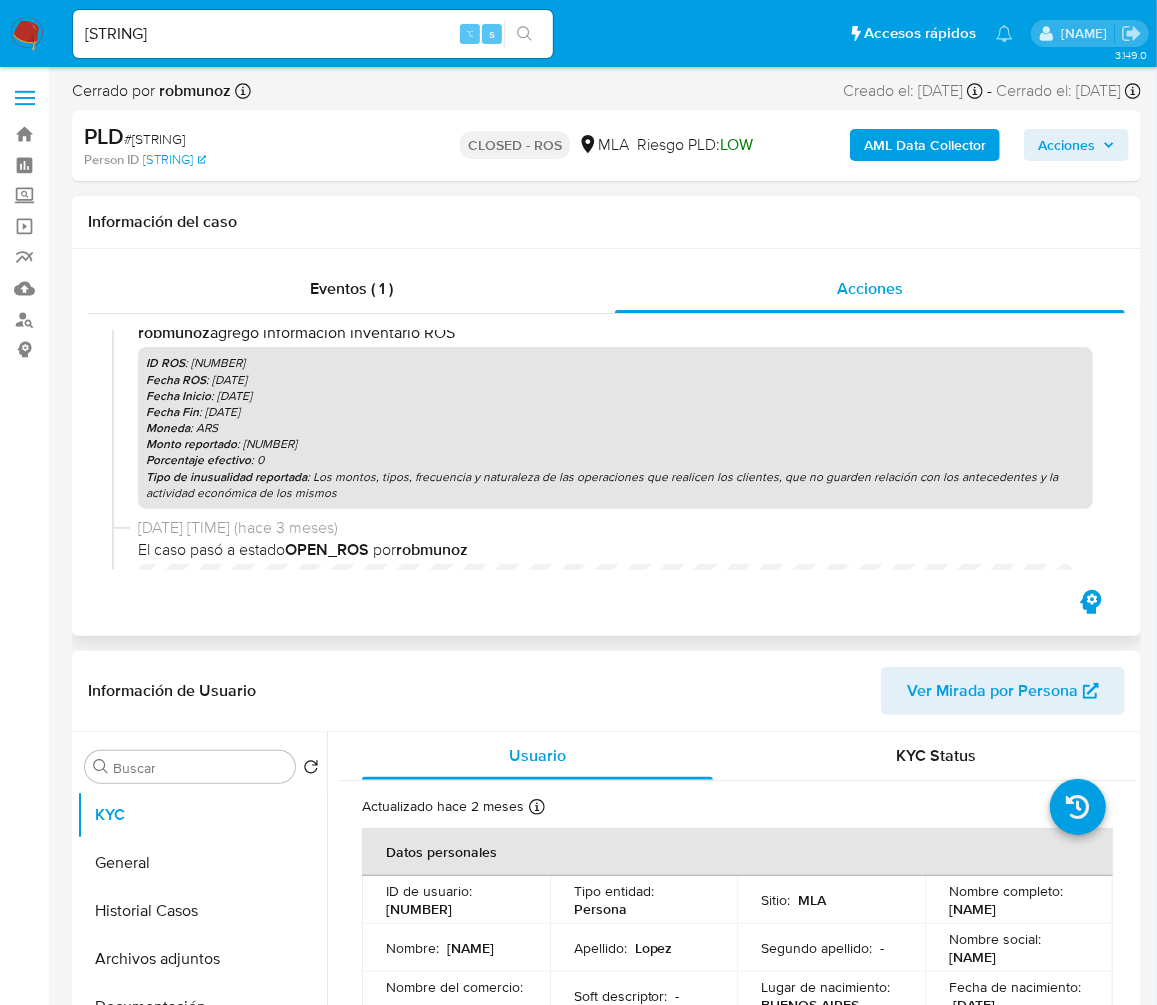 scroll, scrollTop: 0, scrollLeft: 0, axis: both 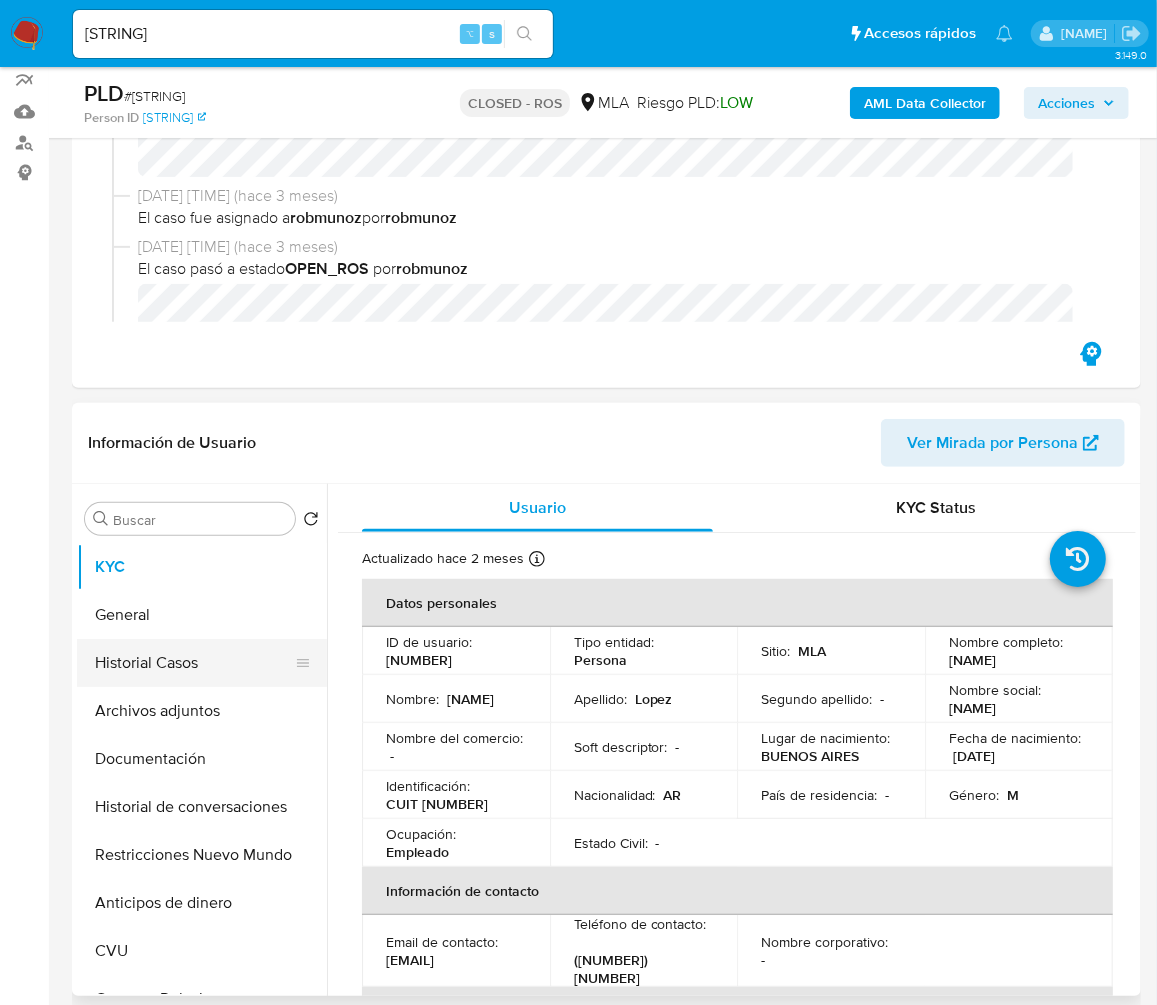 click on "Historial Casos" at bounding box center [194, 663] 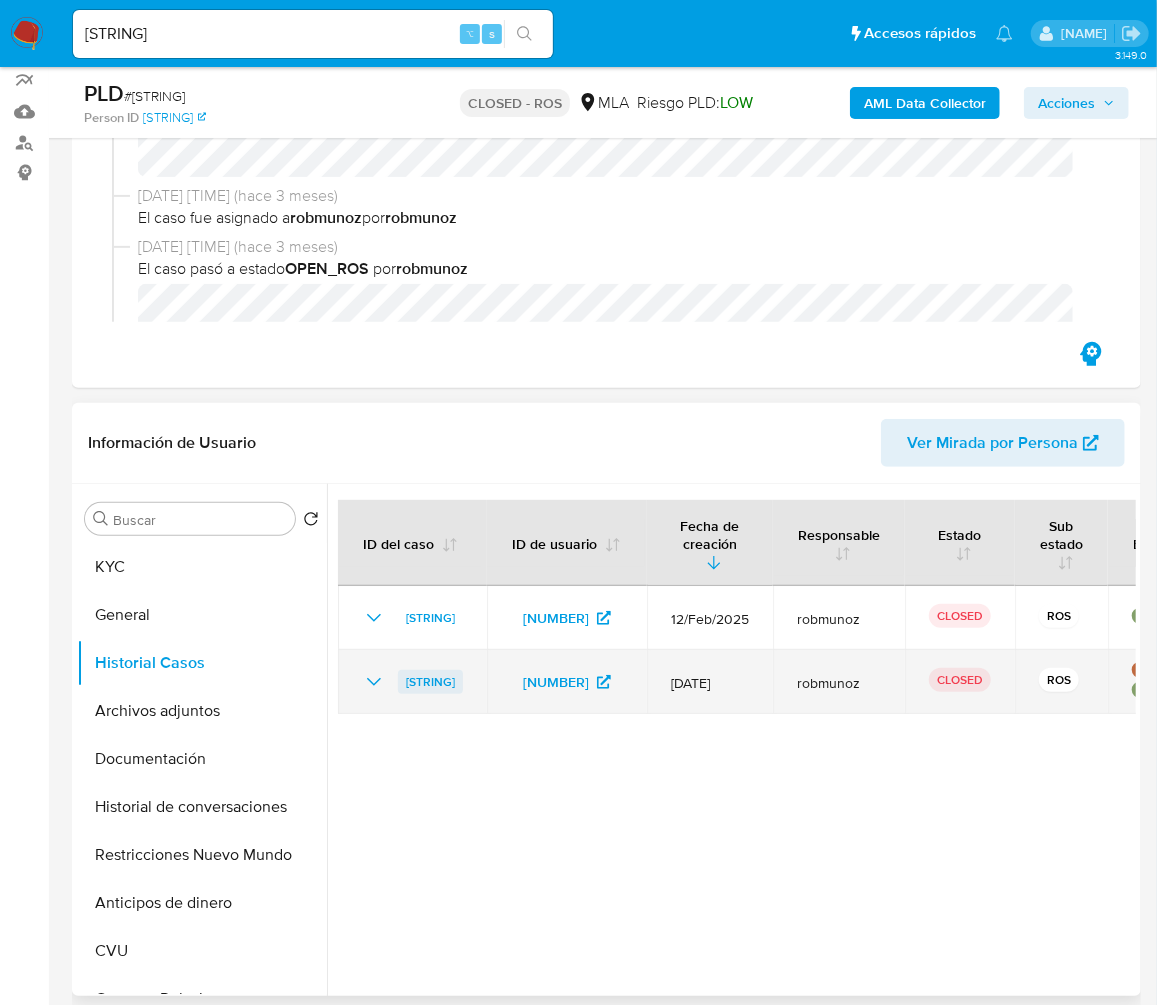click on "XED0TjGAcTblPAojTb3HPyE9" at bounding box center (430, 682) 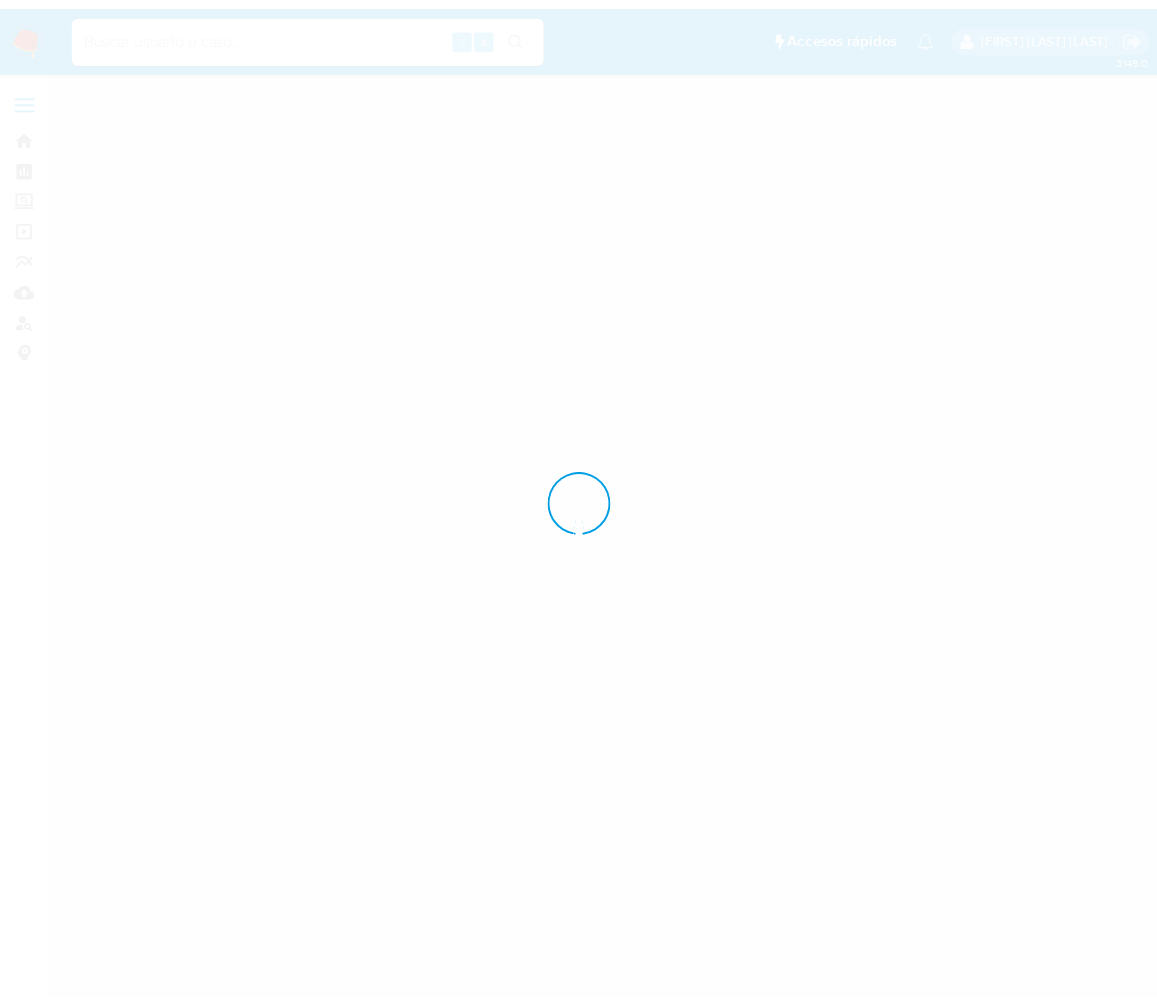 scroll, scrollTop: 0, scrollLeft: 0, axis: both 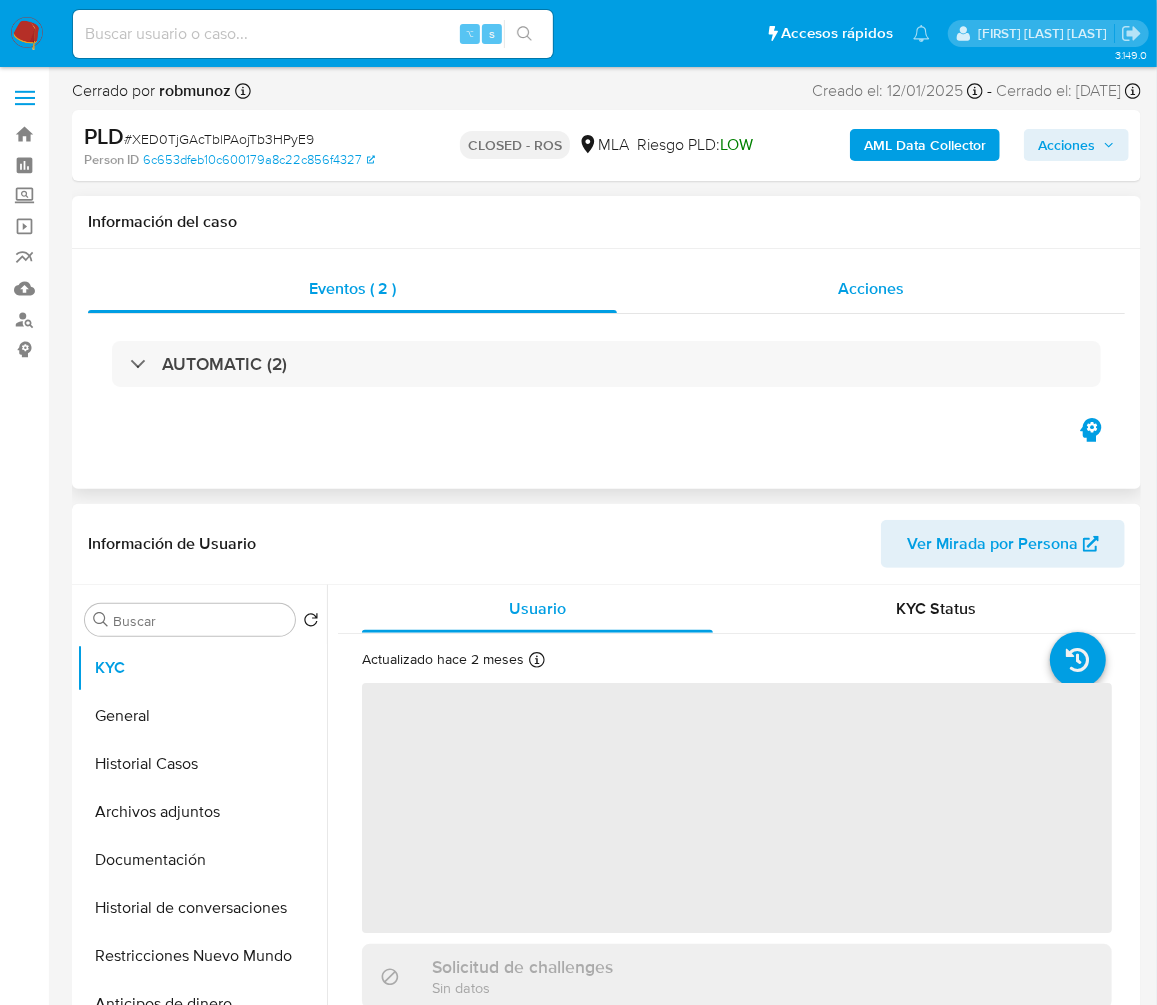 click on "Acciones" at bounding box center [871, 289] 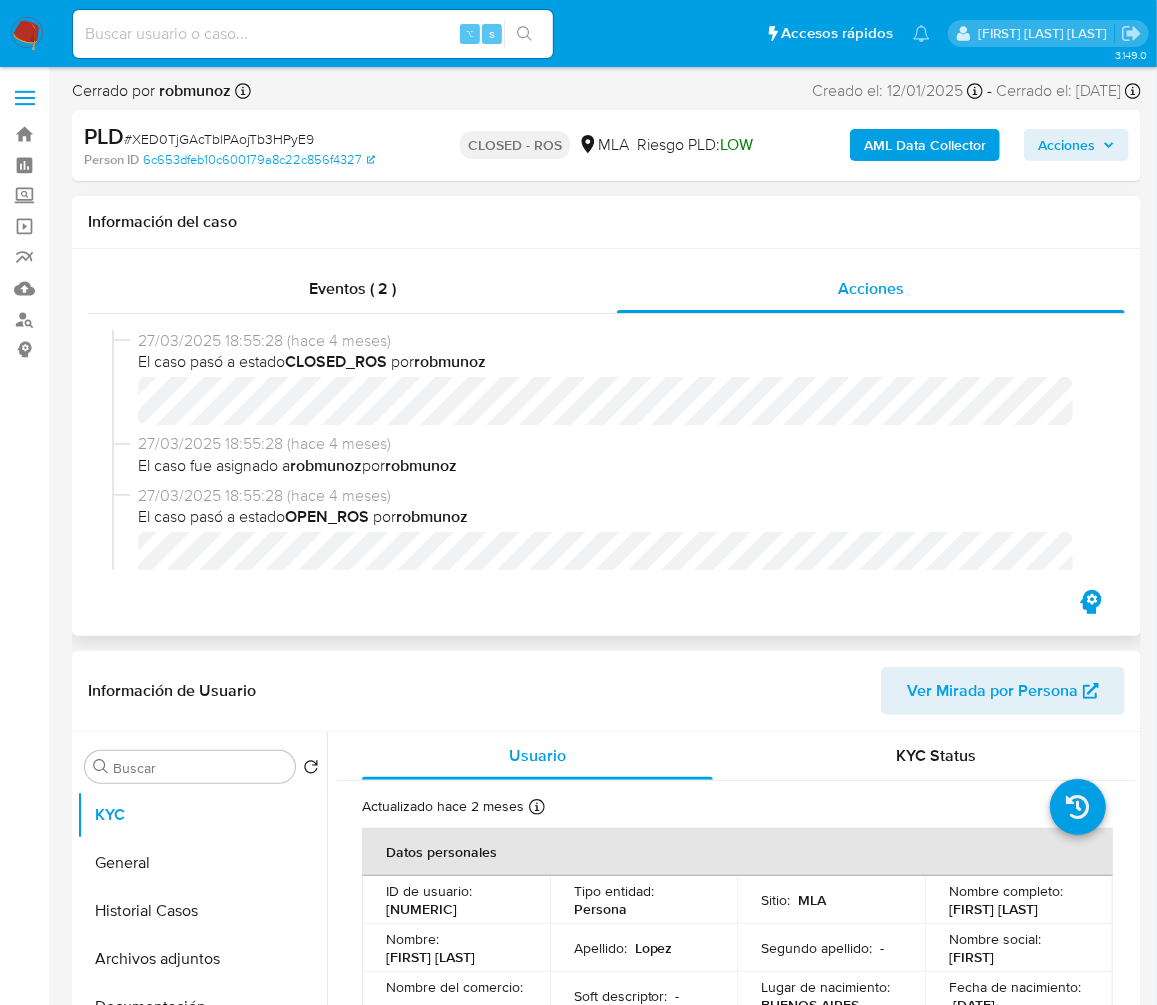 select on "10" 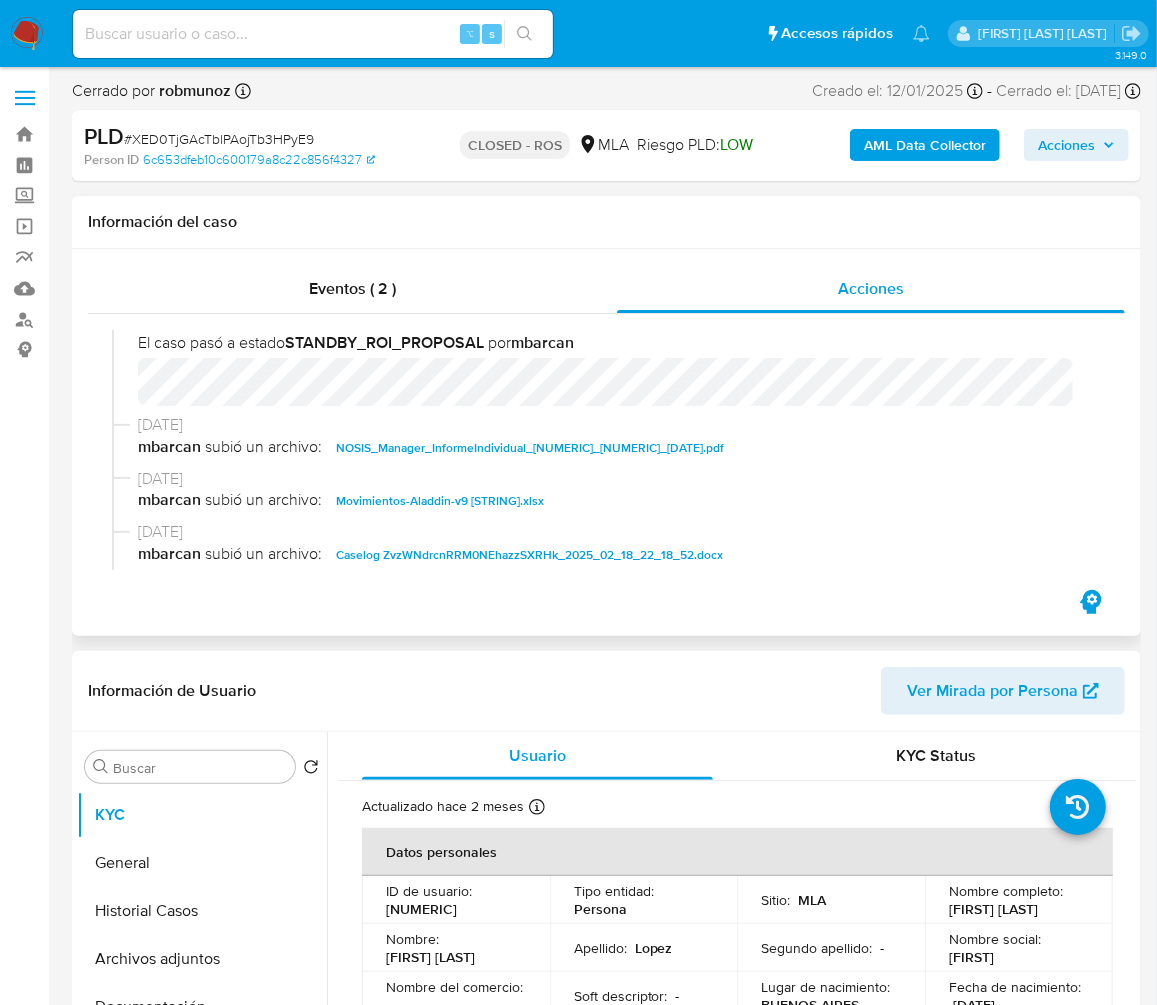 scroll, scrollTop: 997, scrollLeft: 0, axis: vertical 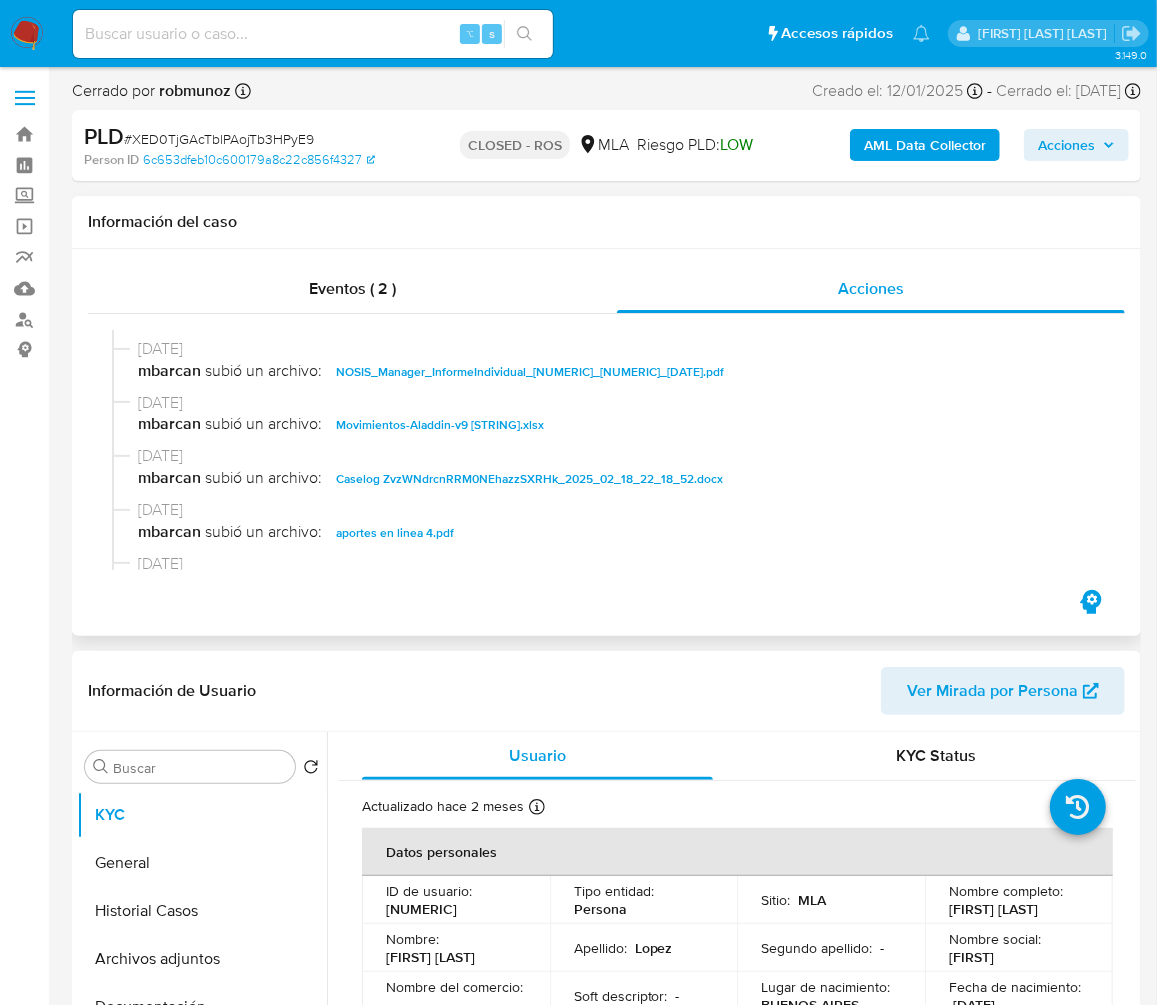 click on "Caselog ZvzWNdrcnRRM0NEhazzSXRHk_2025_02_18_22_18_52.docx" at bounding box center [529, 479] 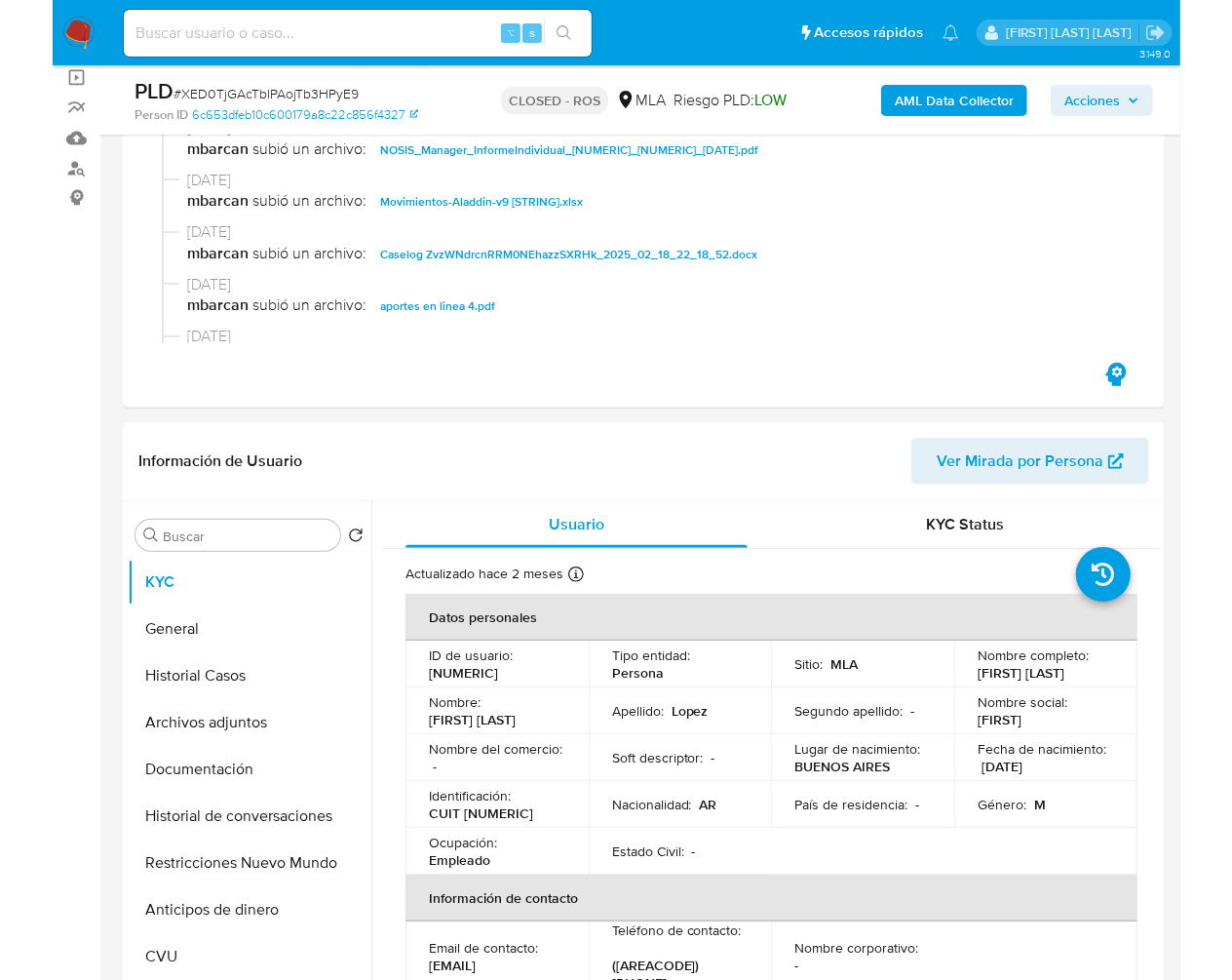 scroll, scrollTop: 0, scrollLeft: 0, axis: both 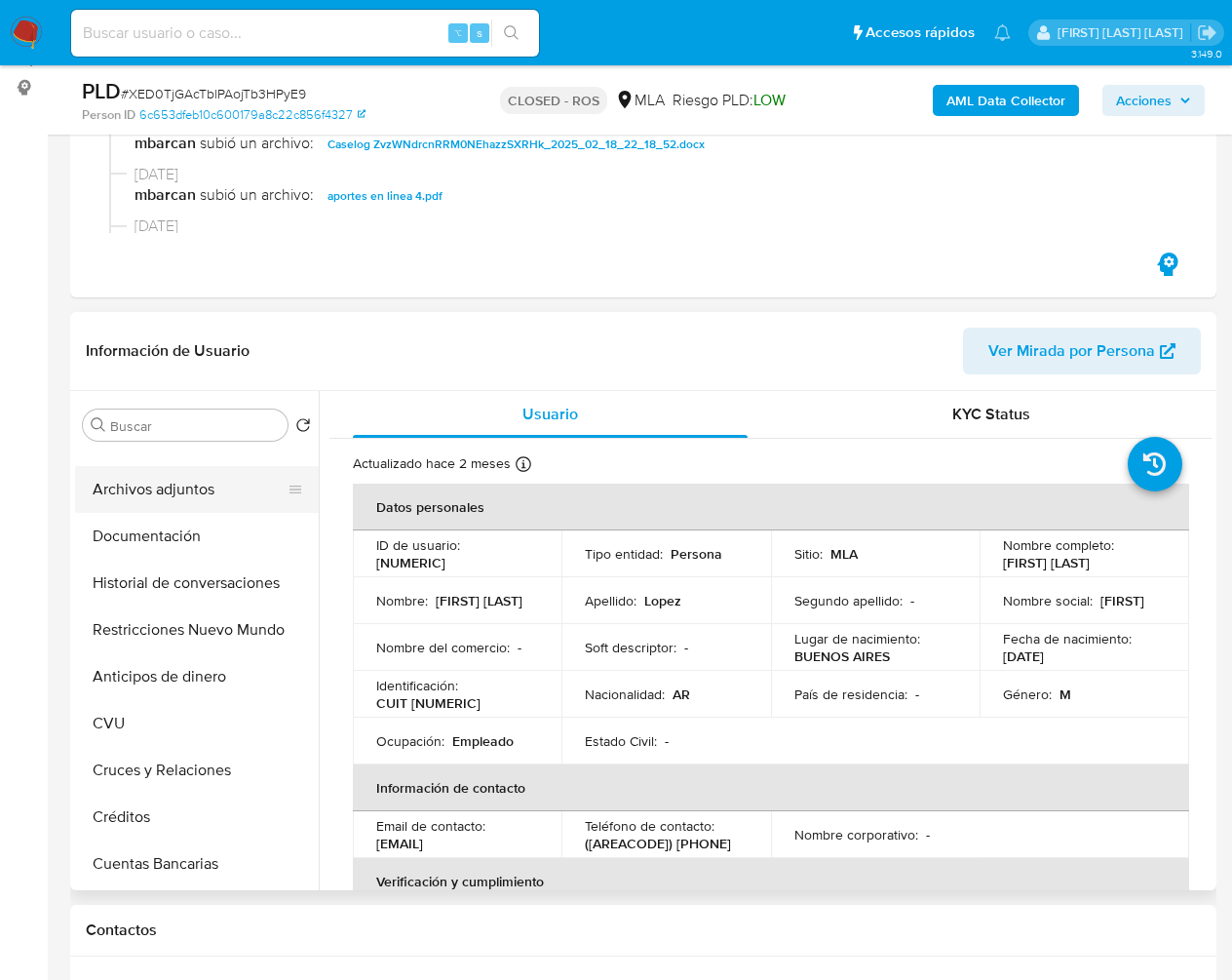 click on "Archivos adjuntos" at bounding box center (189, 490) 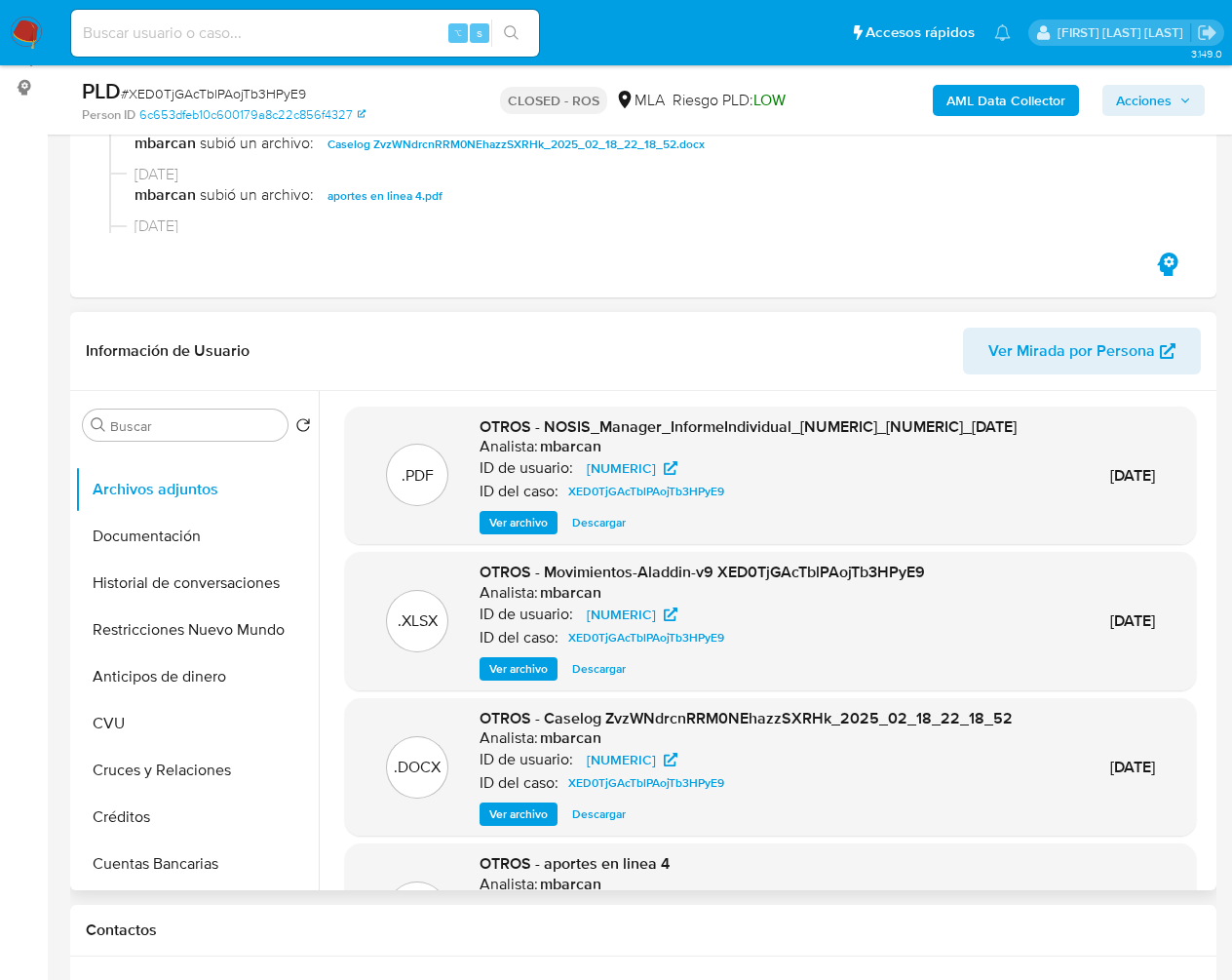 click on "Ver archivo" at bounding box center (519, 669) 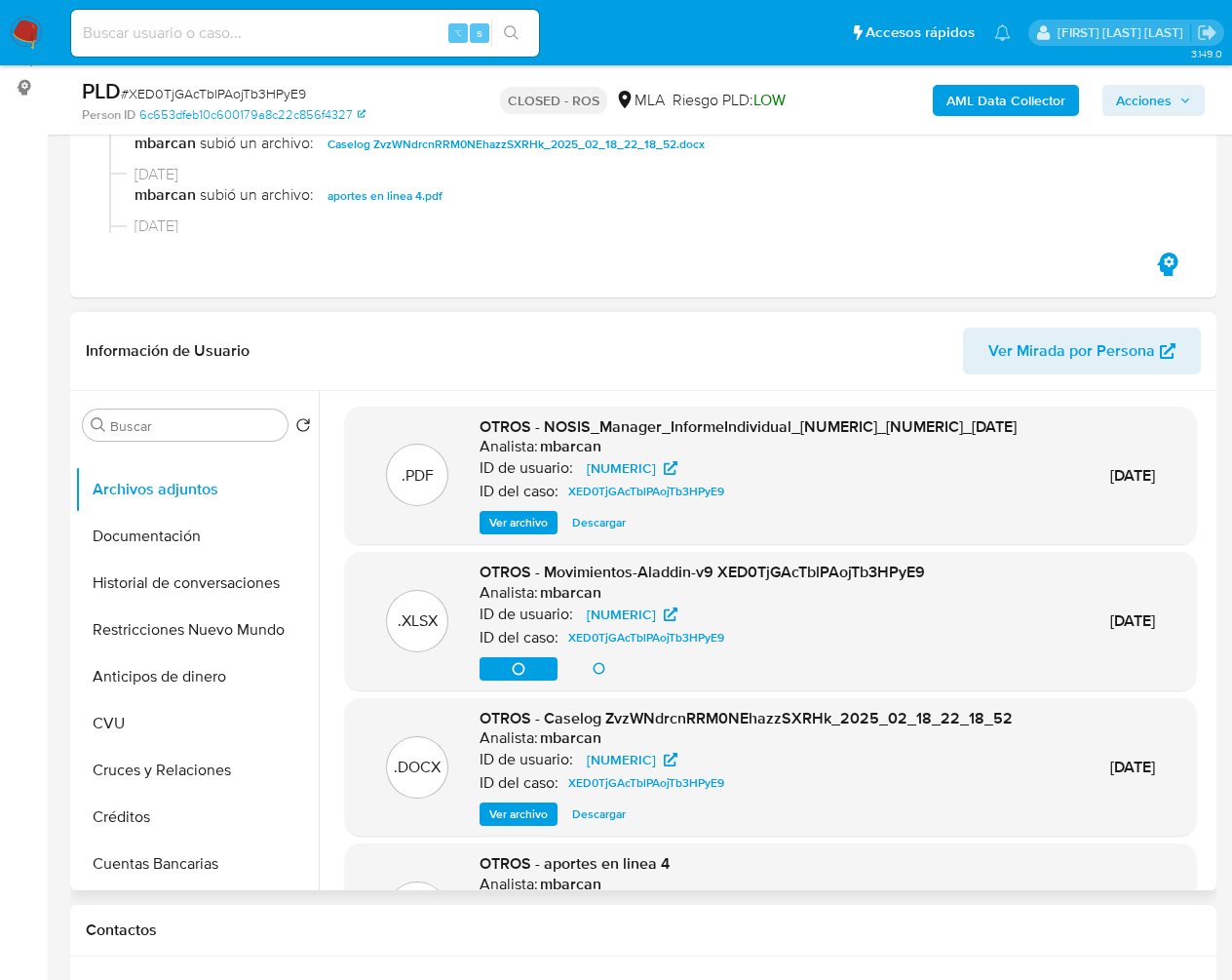 click on "Ver archivo" at bounding box center (519, 814) 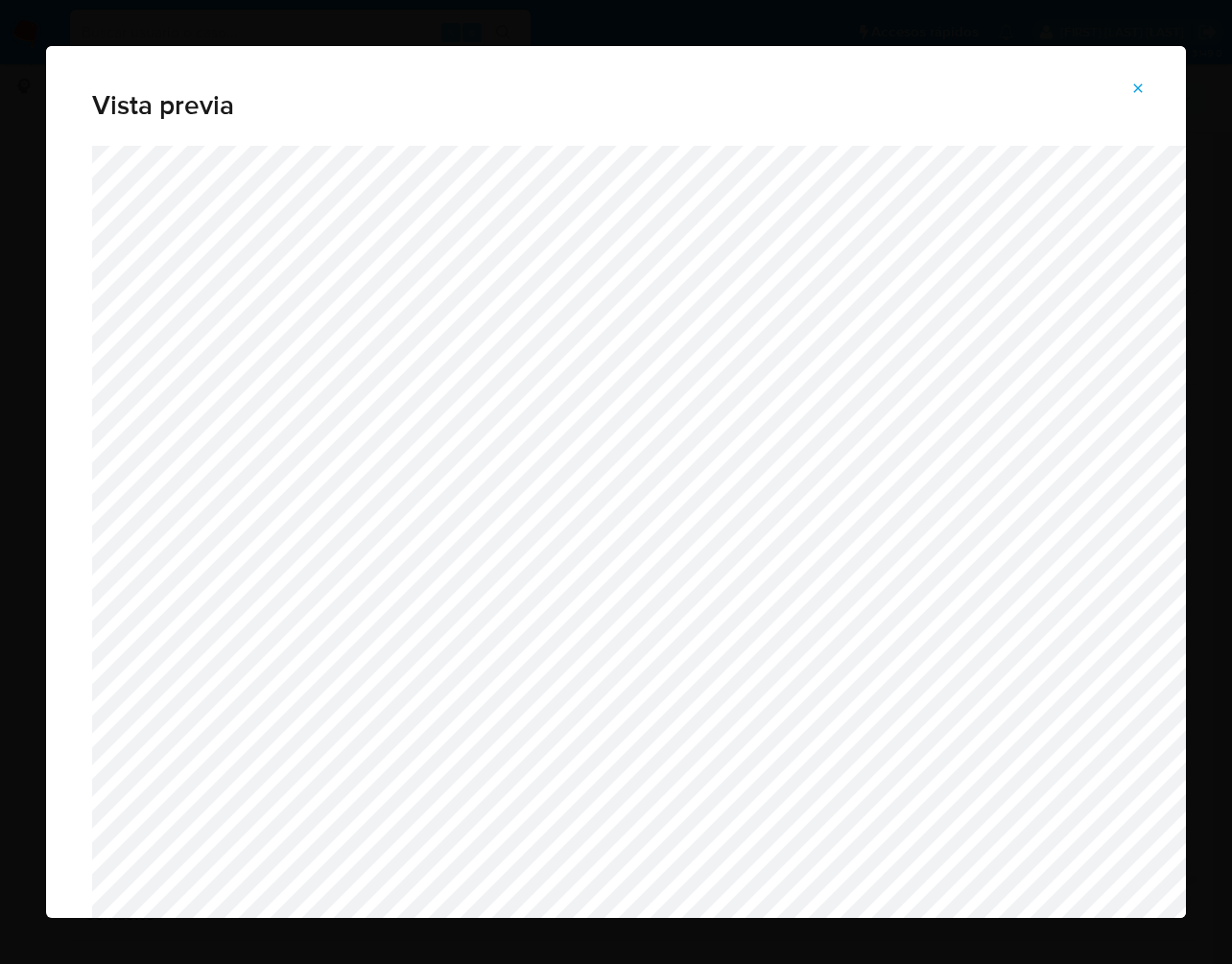 scroll, scrollTop: 956, scrollLeft: 0, axis: vertical 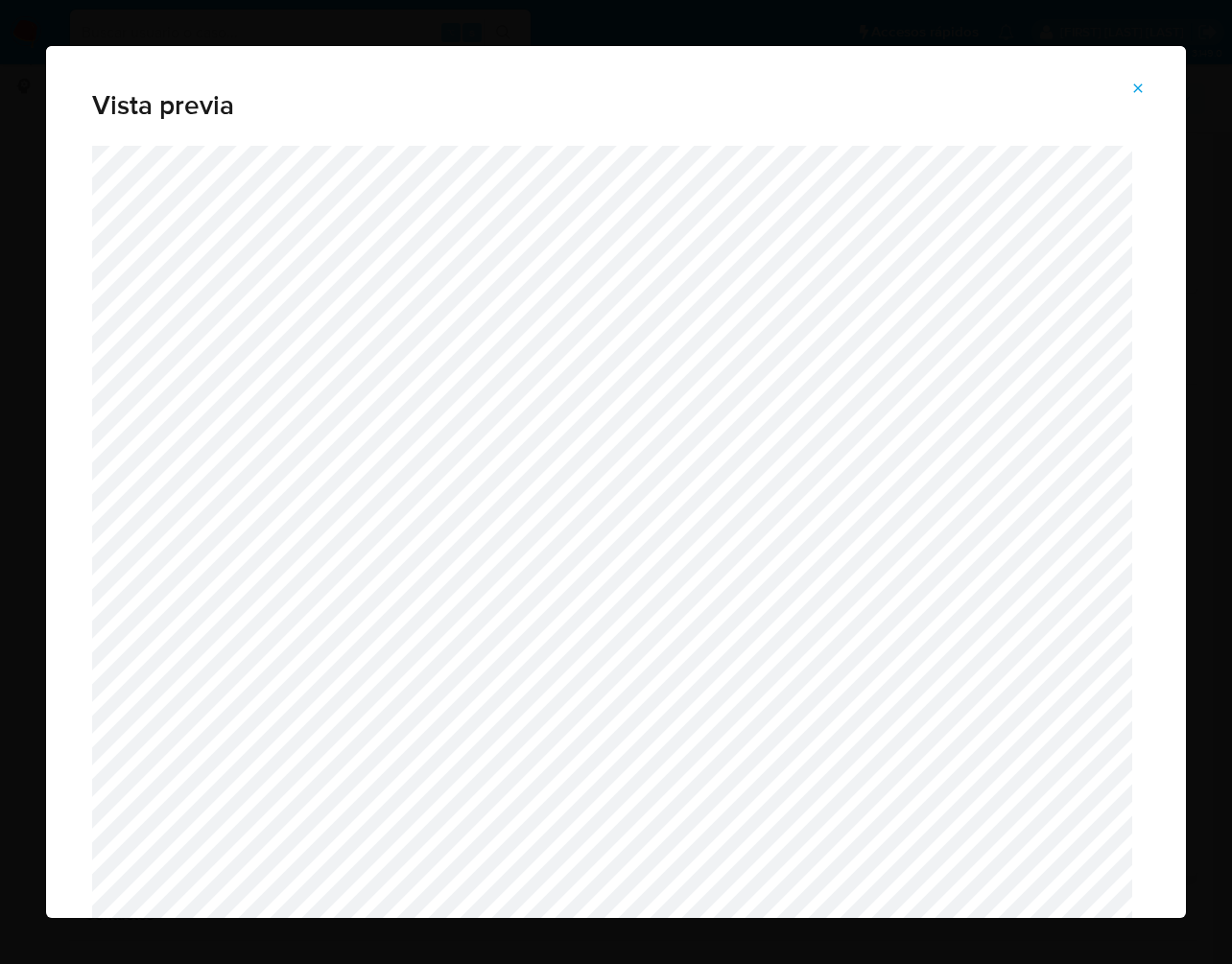 click at bounding box center (1138, 88) 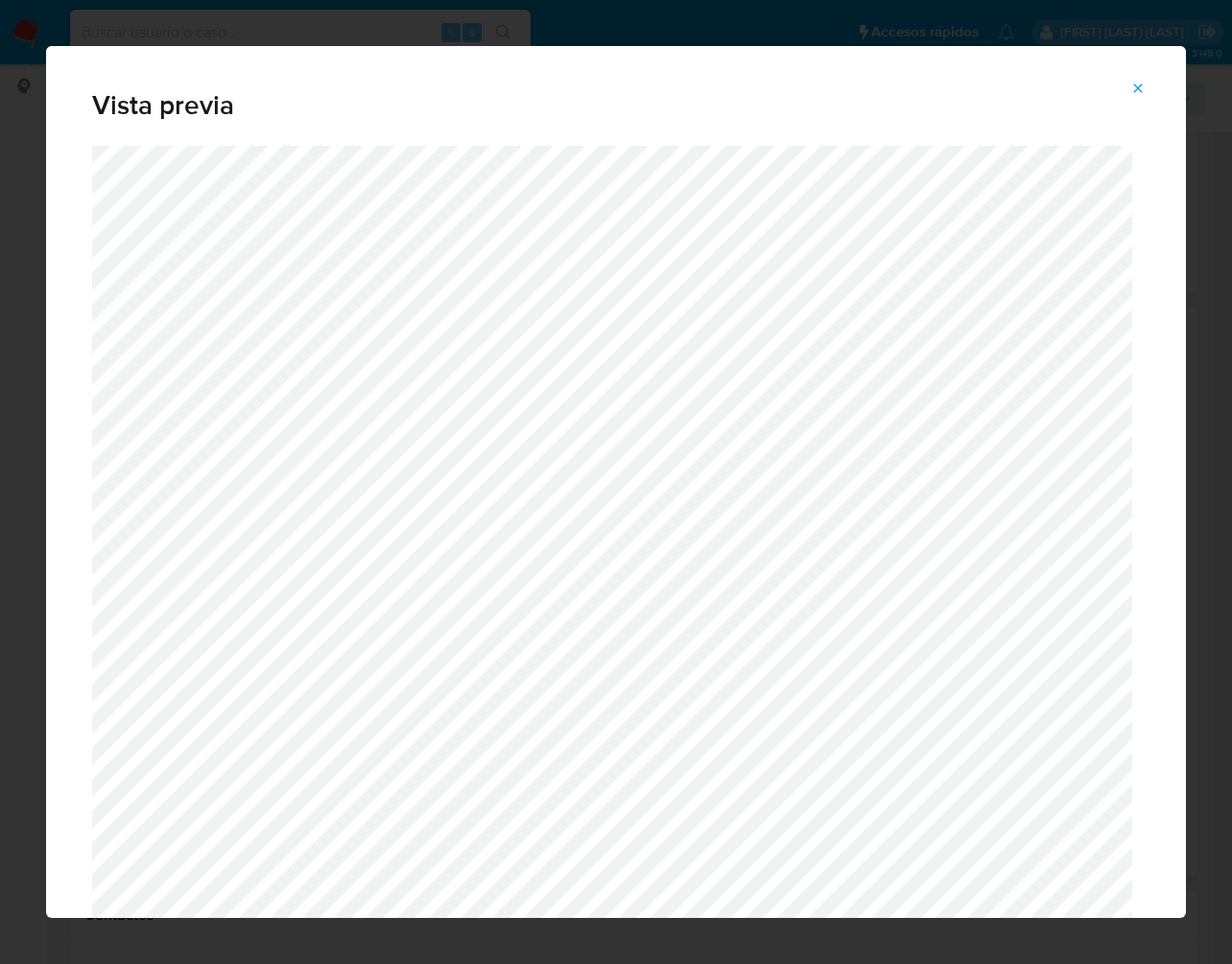 click at bounding box center [1138, 88] 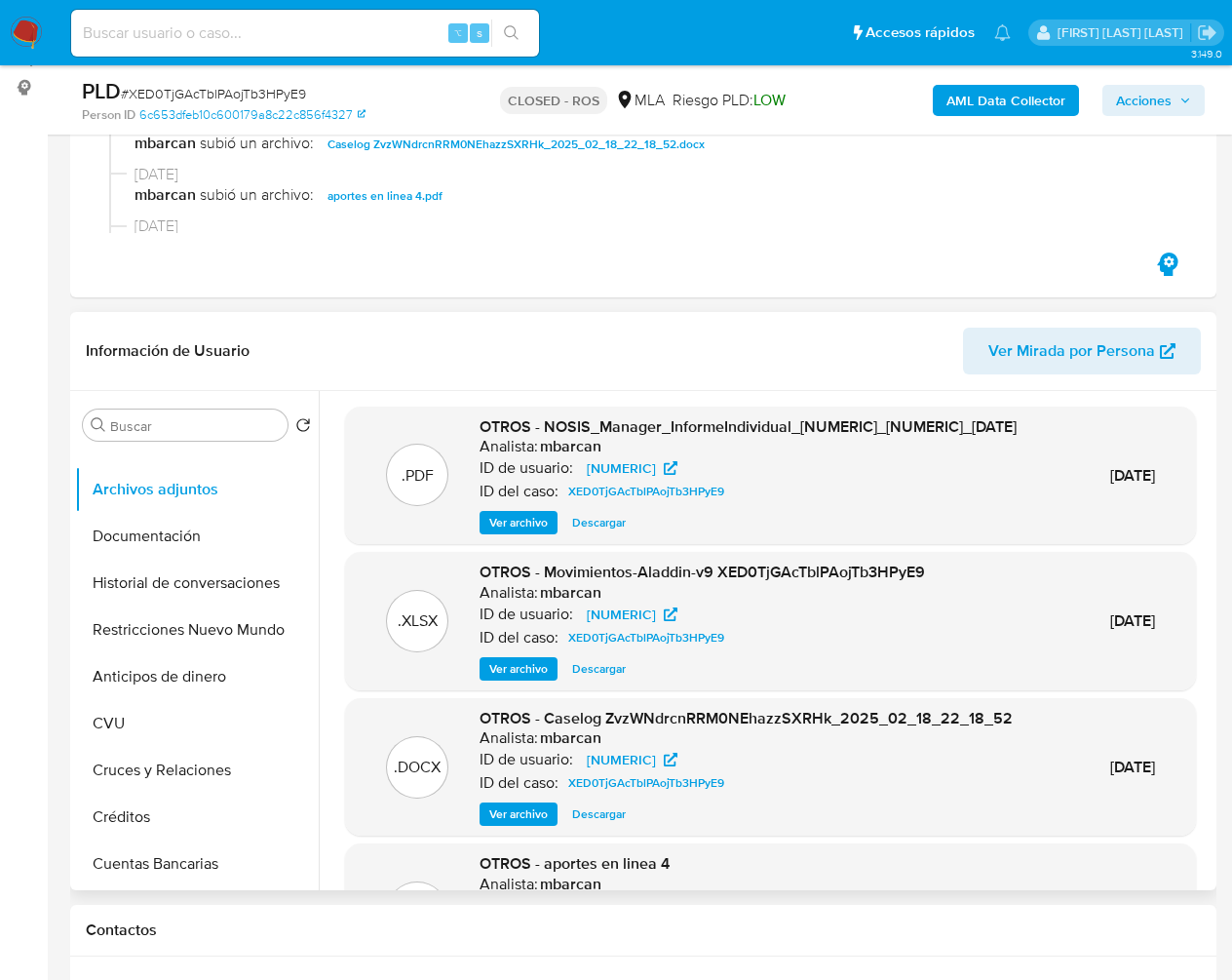 click on "Ver archivo" at bounding box center (519, 814) 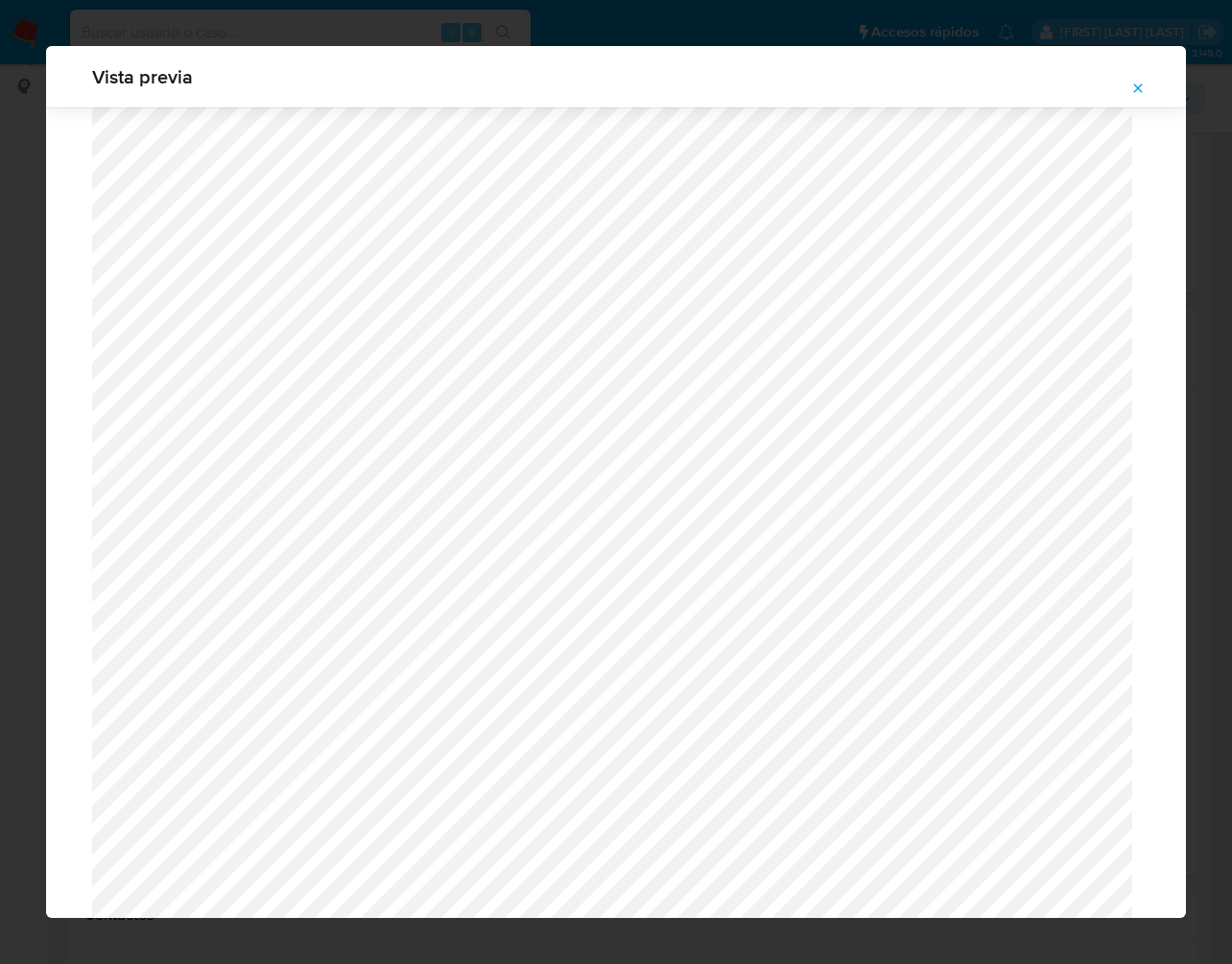scroll, scrollTop: 1167, scrollLeft: 0, axis: vertical 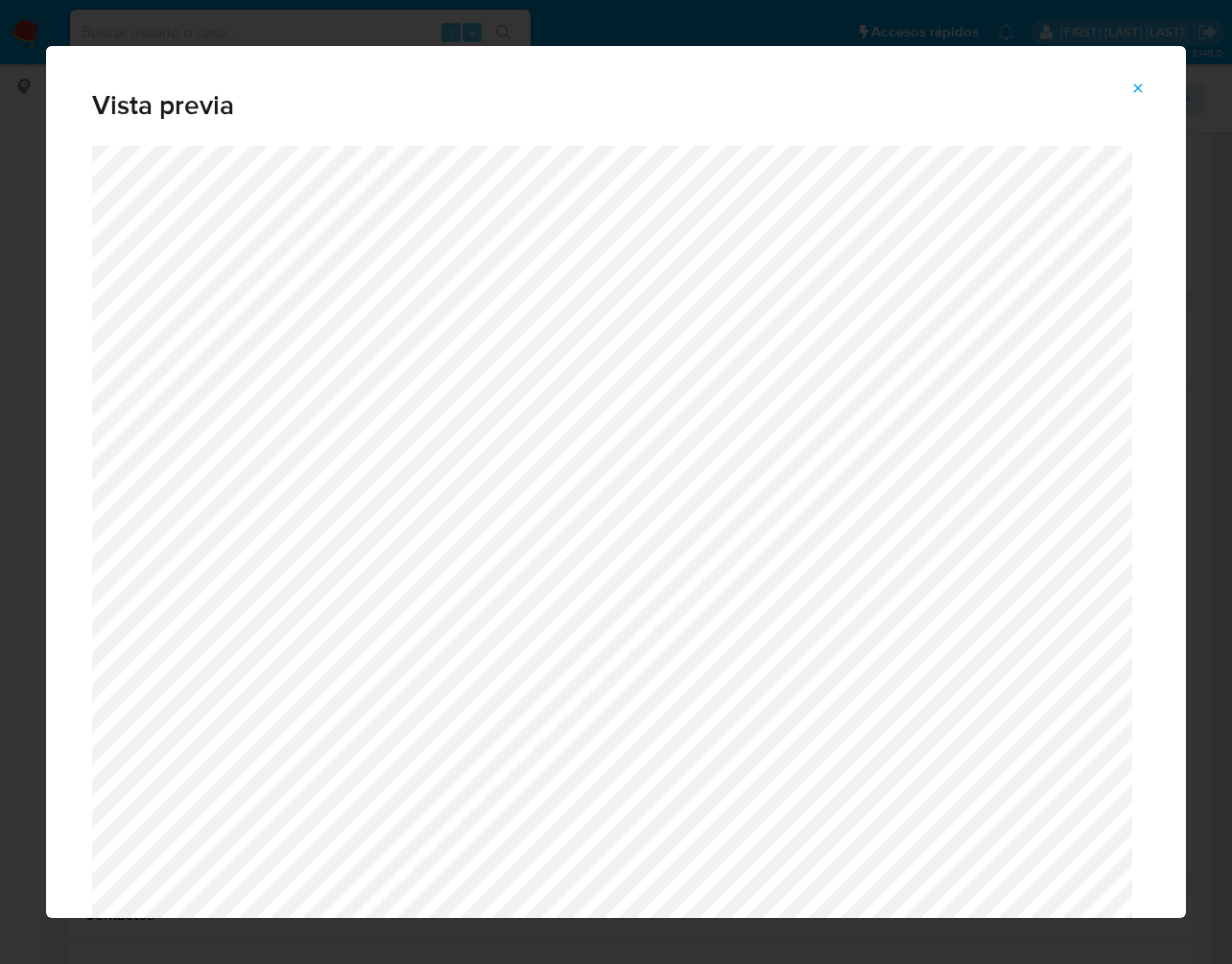 click 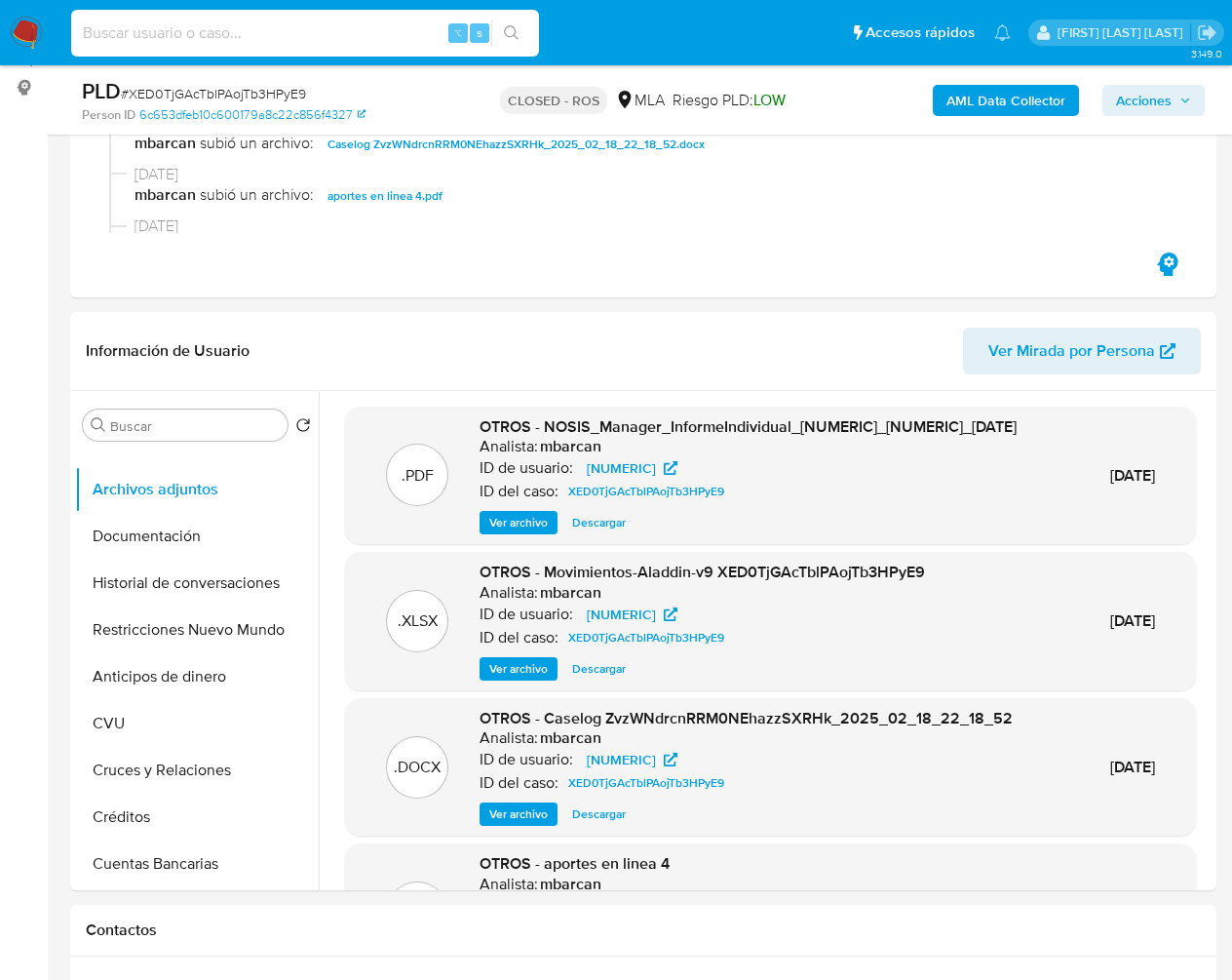 click at bounding box center (305, 33) 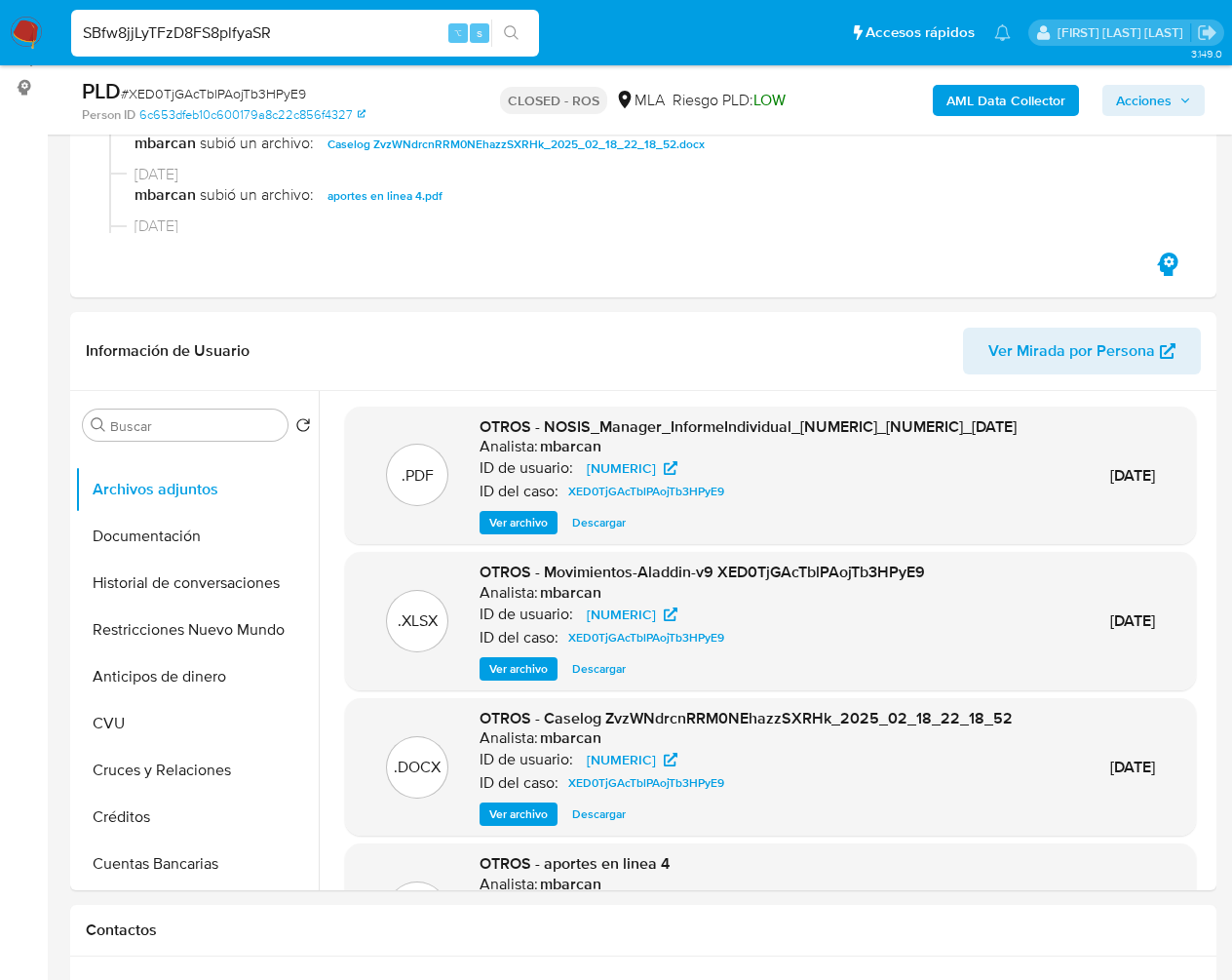 type on "SBfw8jjLyTFzD8FS8plfyaSR" 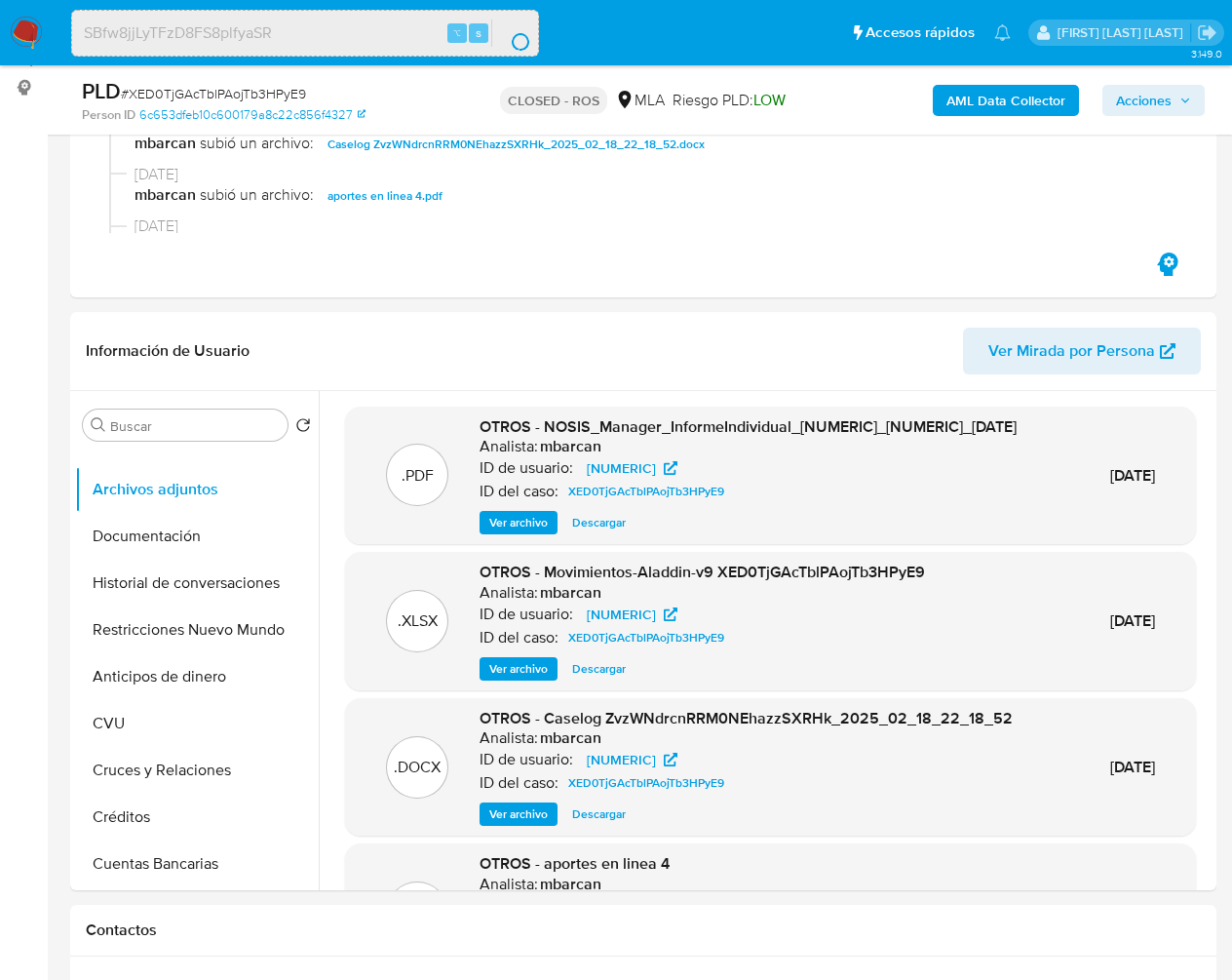 scroll, scrollTop: 0, scrollLeft: 0, axis: both 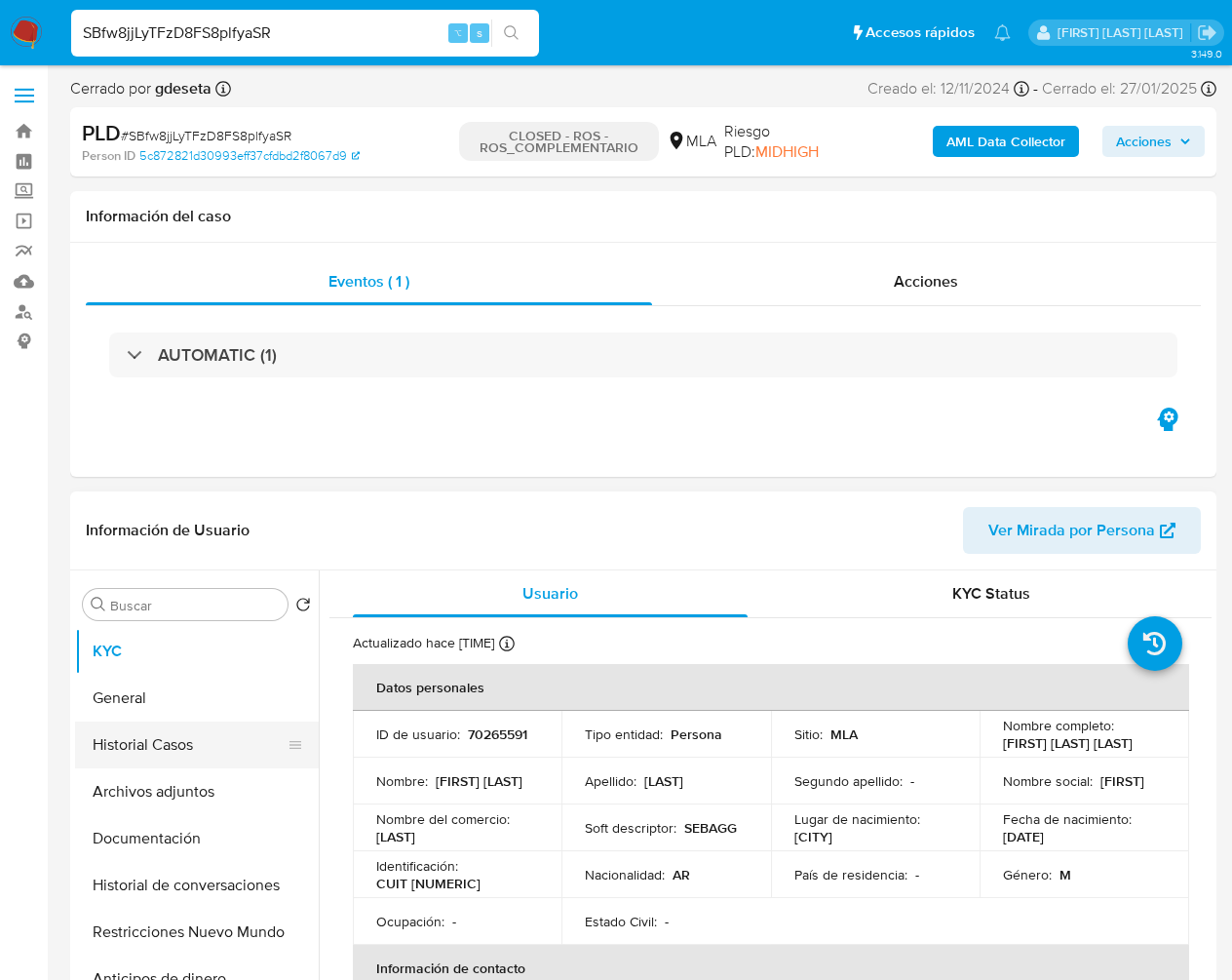 select on "10" 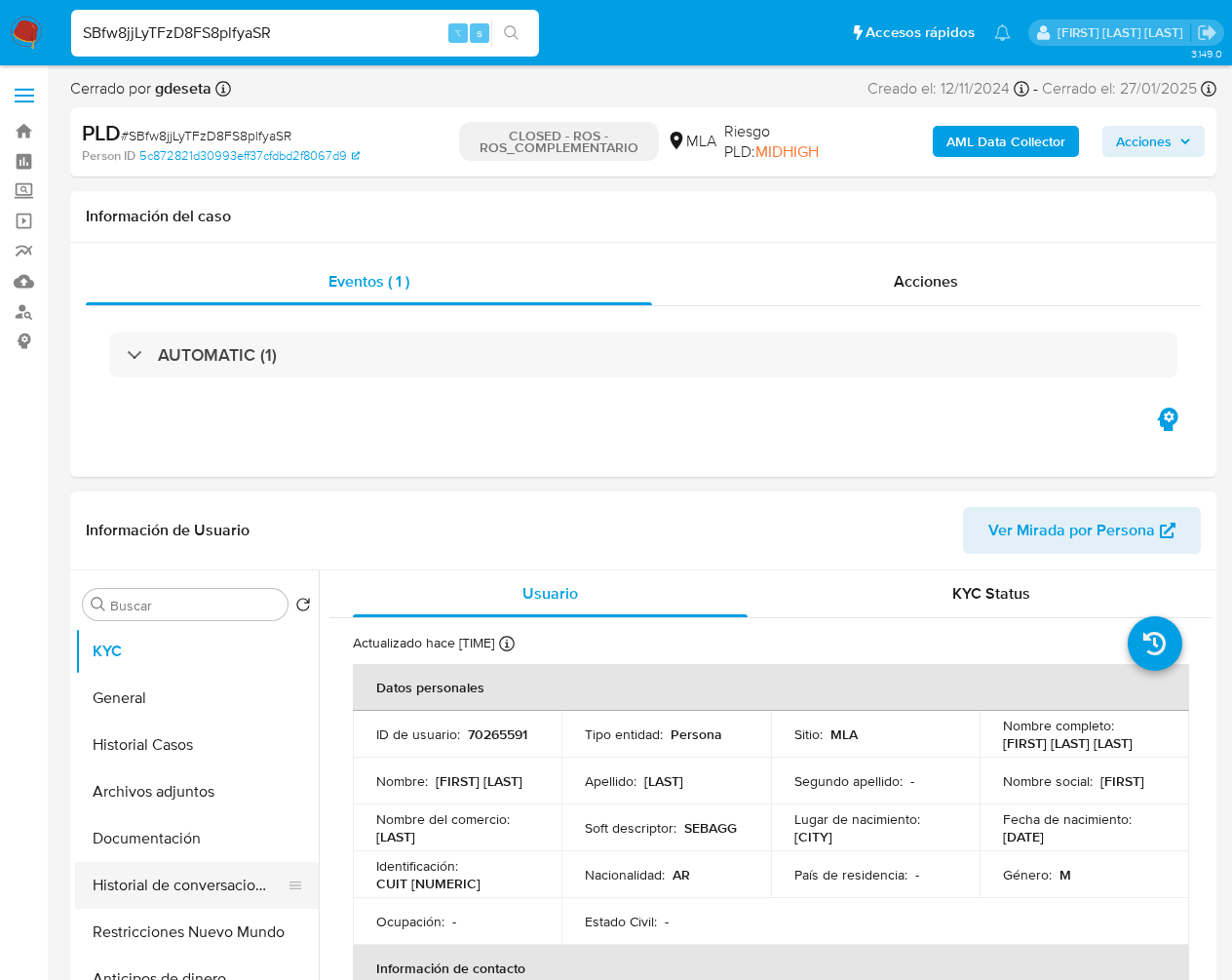 click on "Historial de conversaciones" at bounding box center [189, 885] 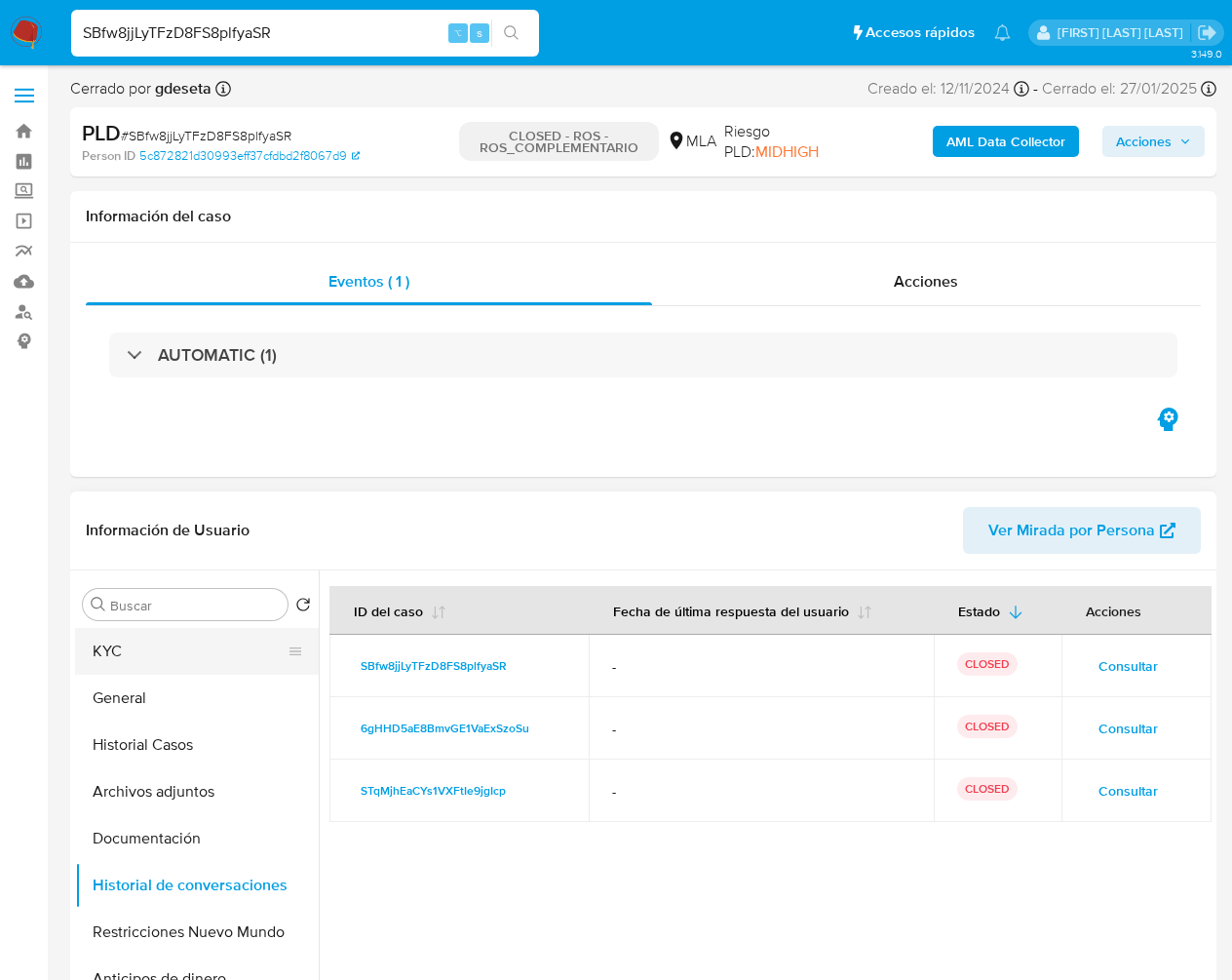 click on "KYC" at bounding box center (189, 651) 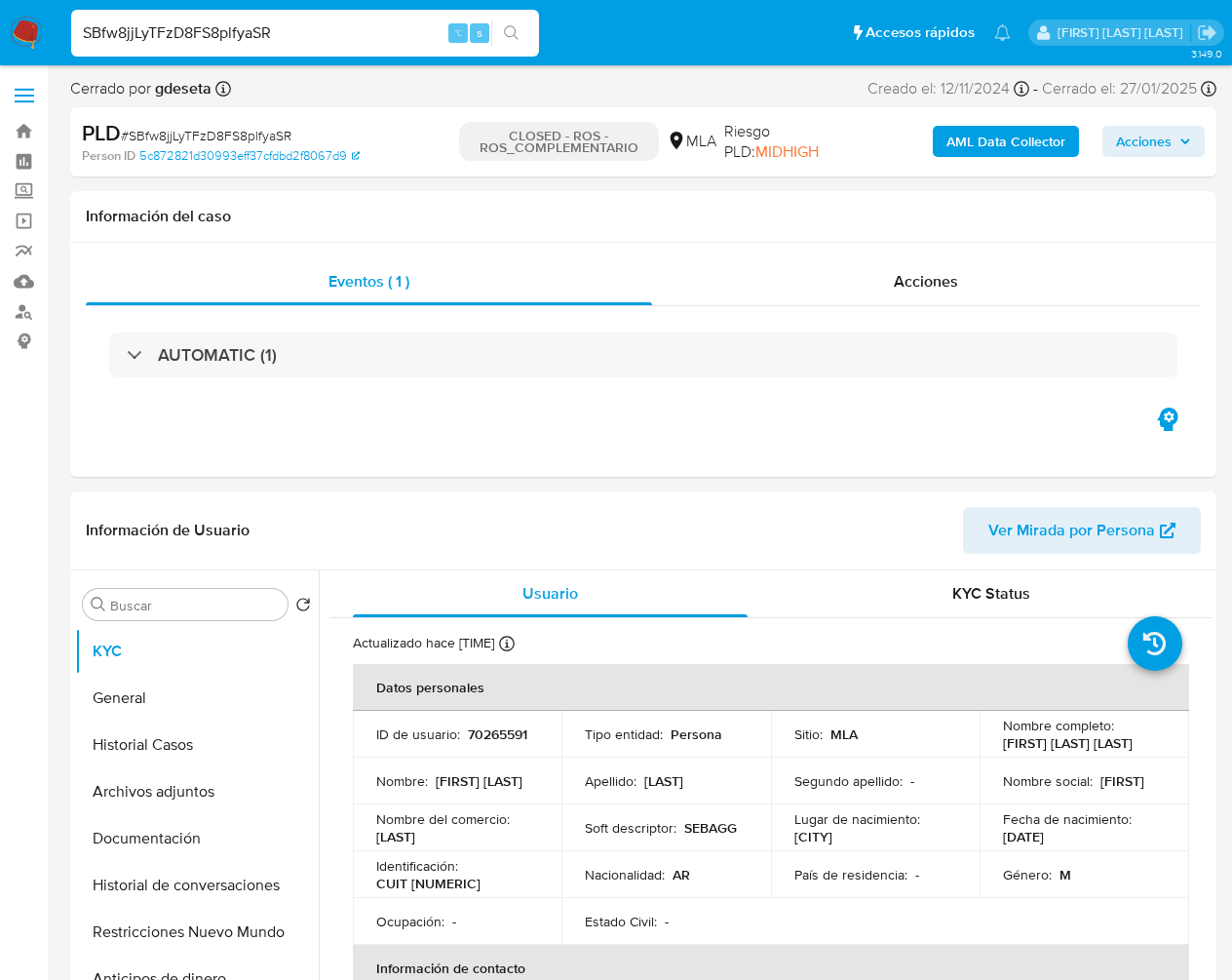 click on "SBfw8jjLyTFzD8FS8plfyaSR" at bounding box center [305, 33] 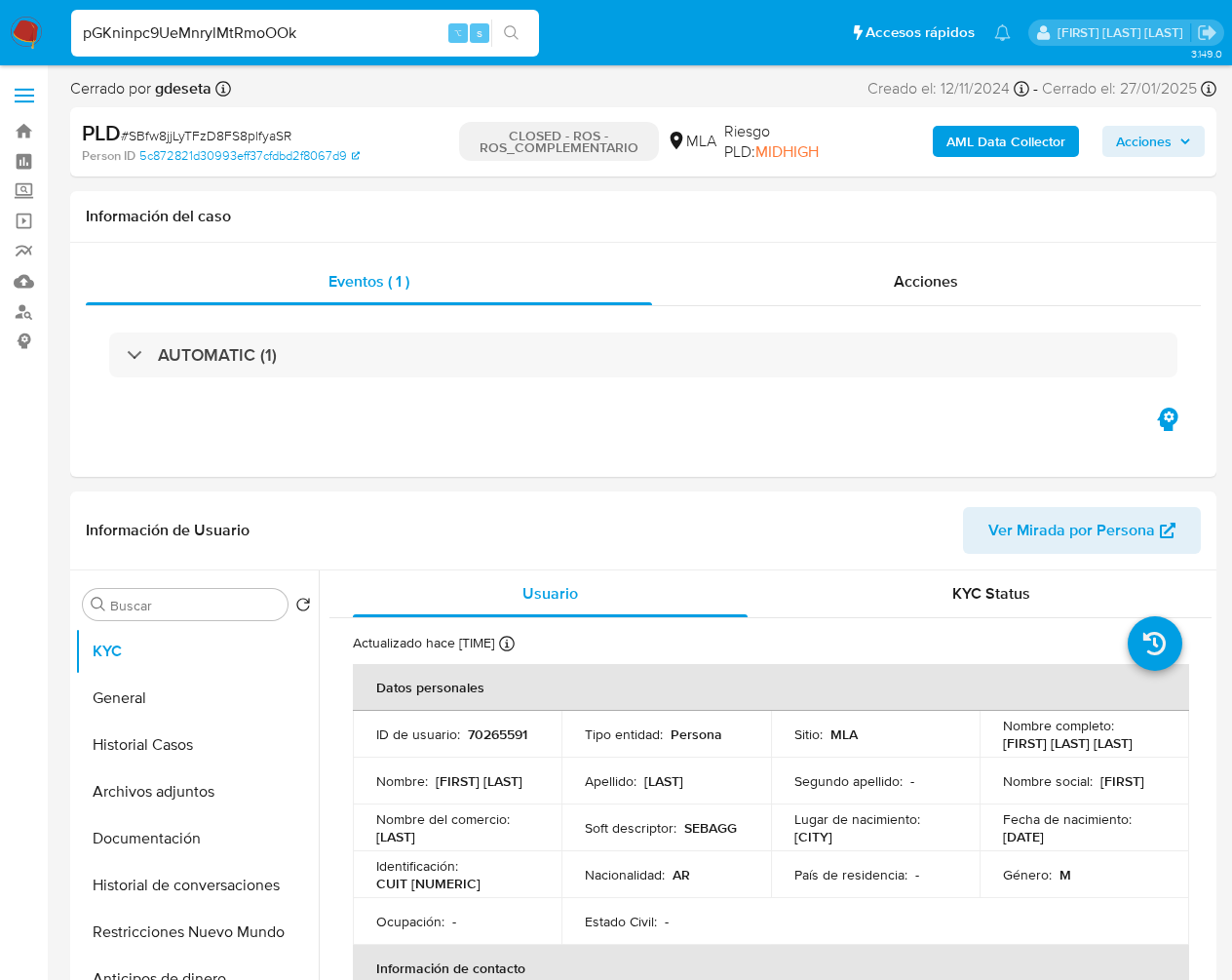 type on "pGKninpc9UeMnrylMtRmoOOk" 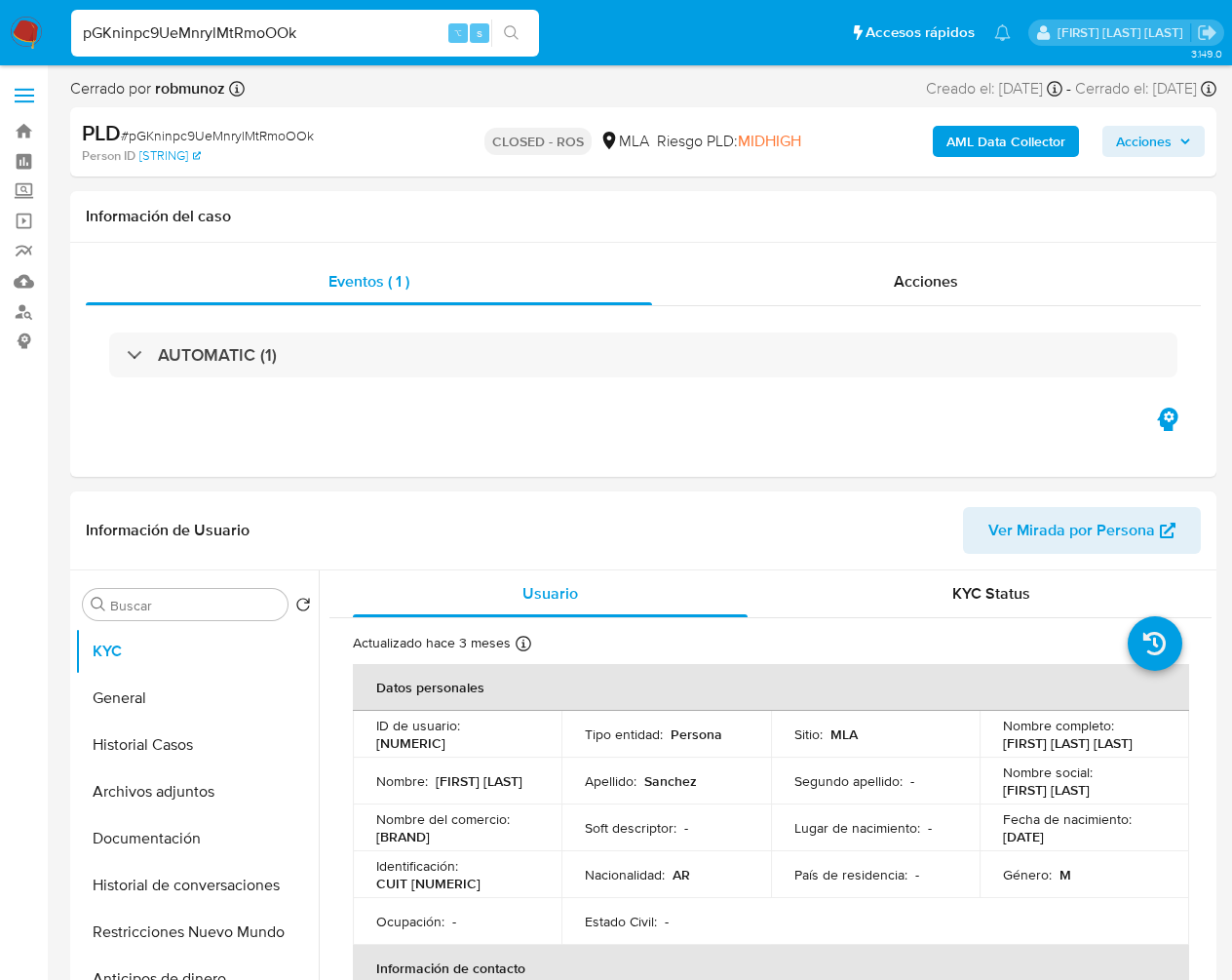 select on "10" 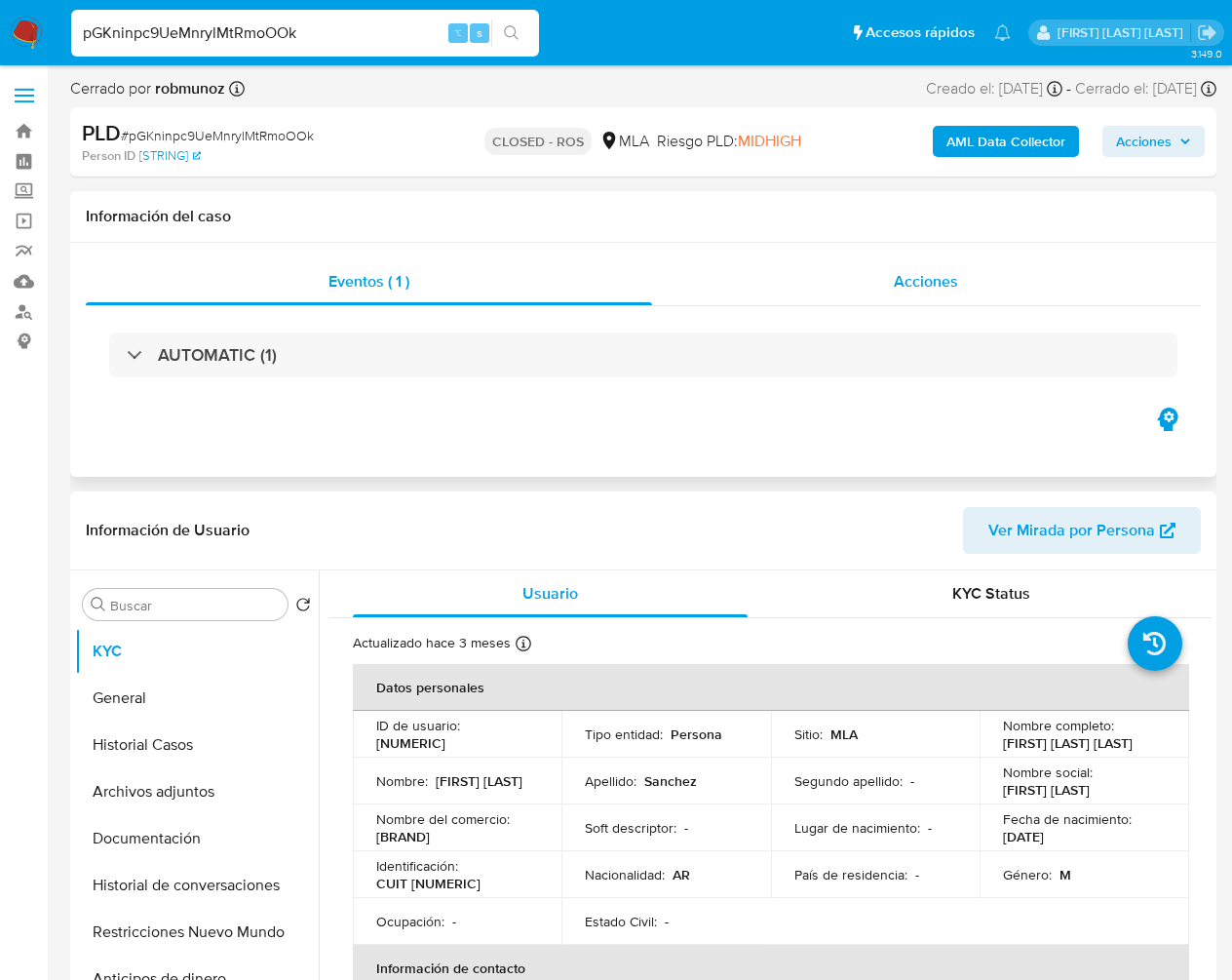 click on "Acciones" at bounding box center [927, 282] 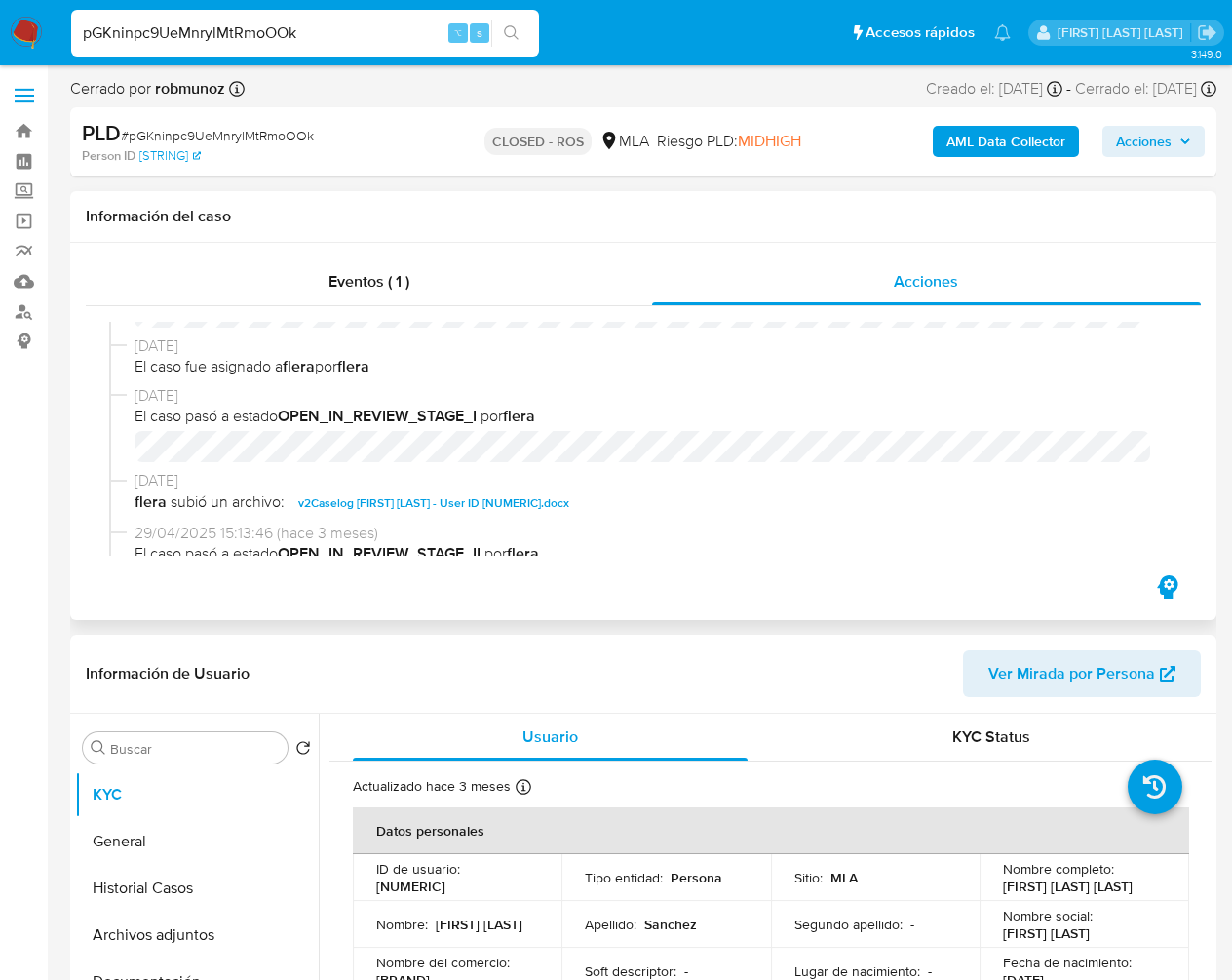 scroll, scrollTop: 1139, scrollLeft: 0, axis: vertical 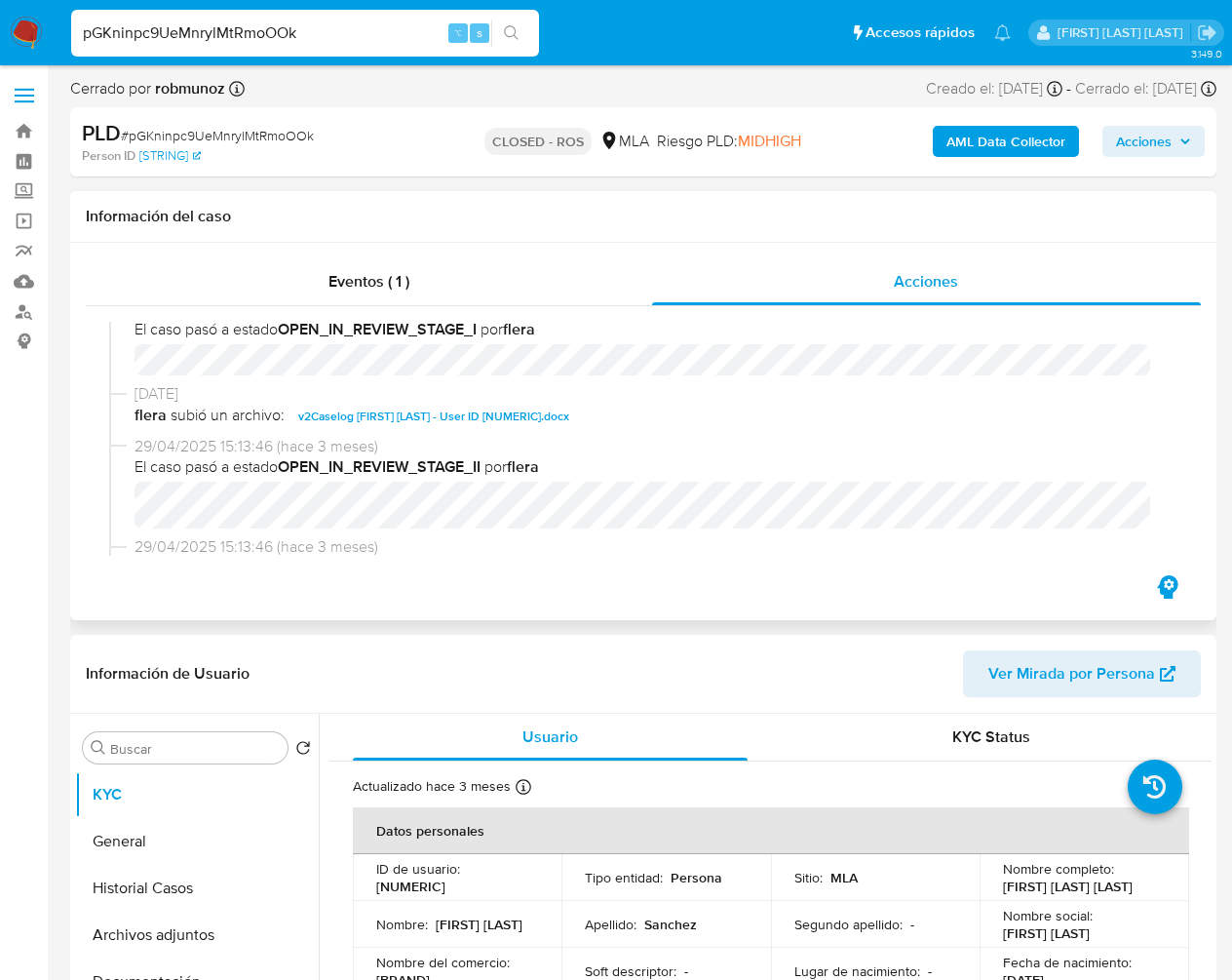 click on "v2Caselog [FIRST] [LAST] - User ID [NUMERIC].docx" at bounding box center (434, 416) 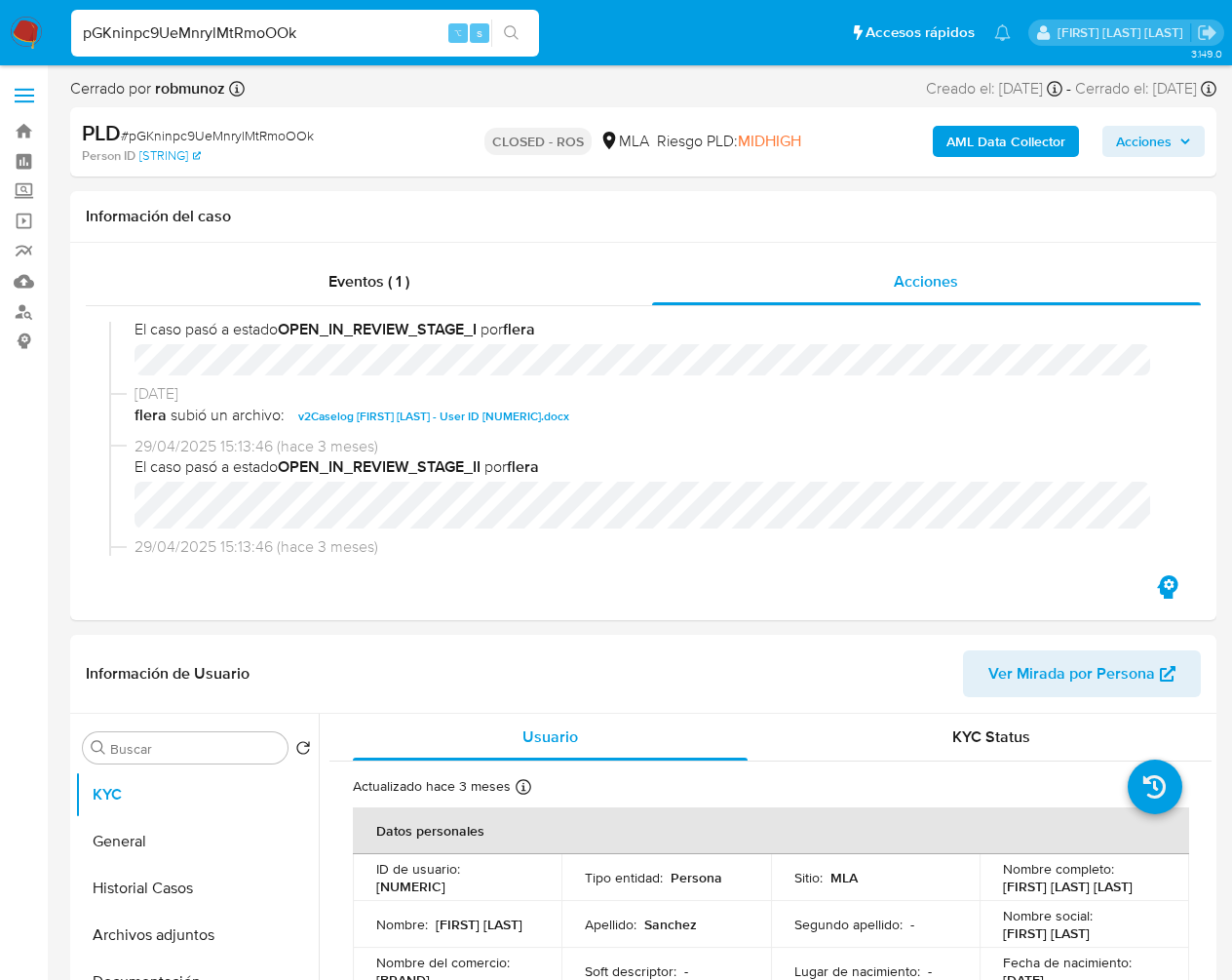 click on "pGKninpc9UeMnrylMtRmoOOk" at bounding box center [305, 33] 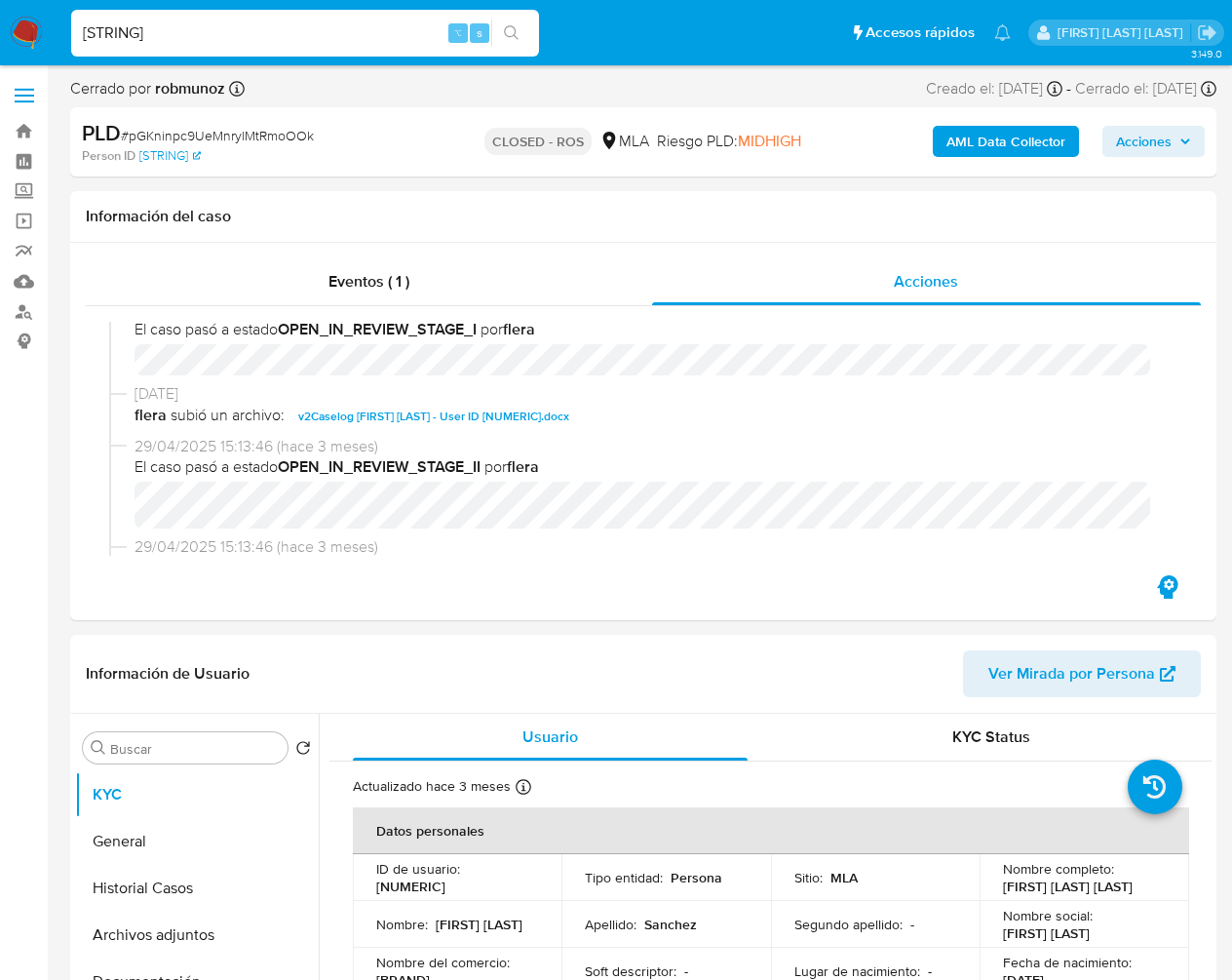 type on "[STRING]" 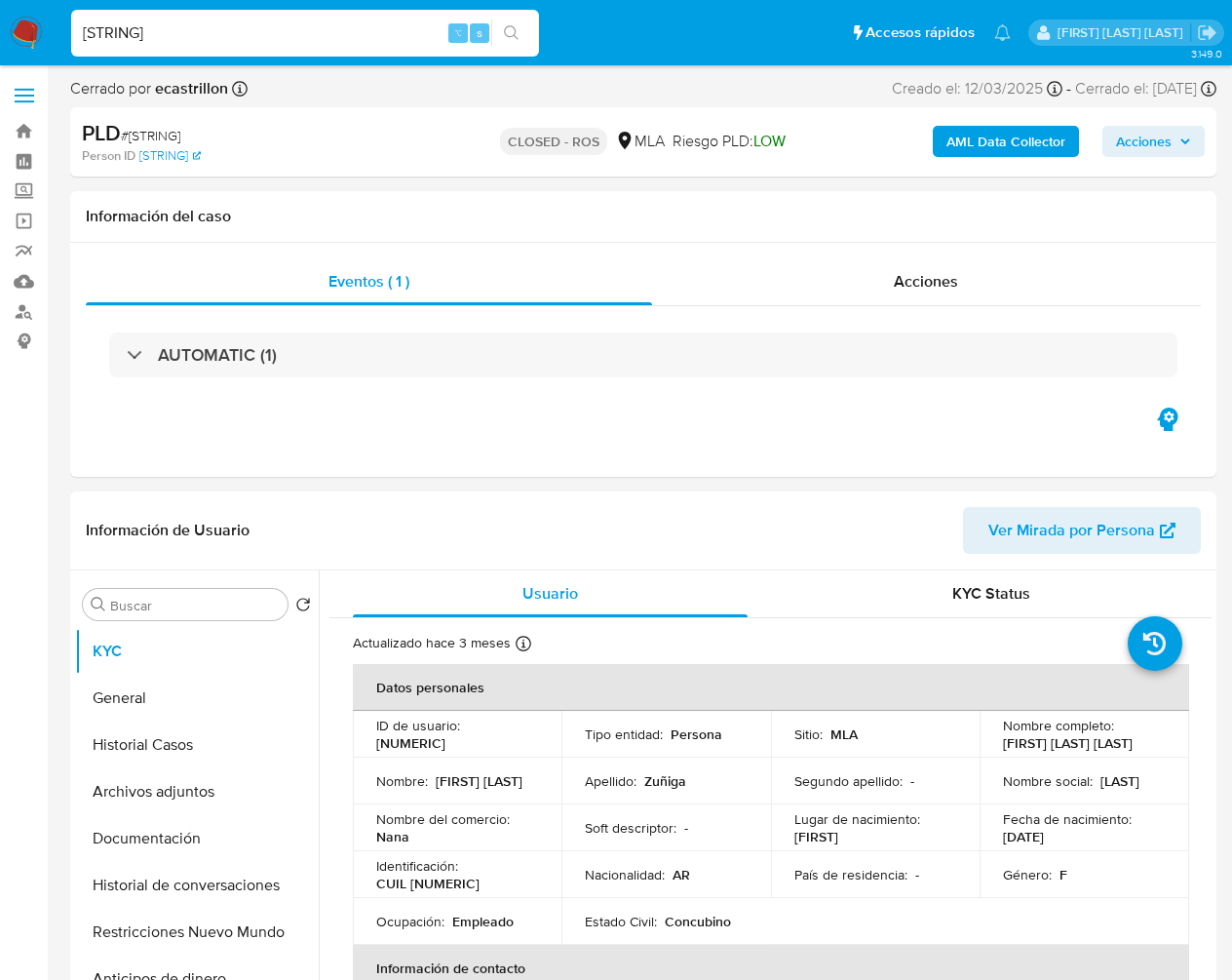 select on "10" 